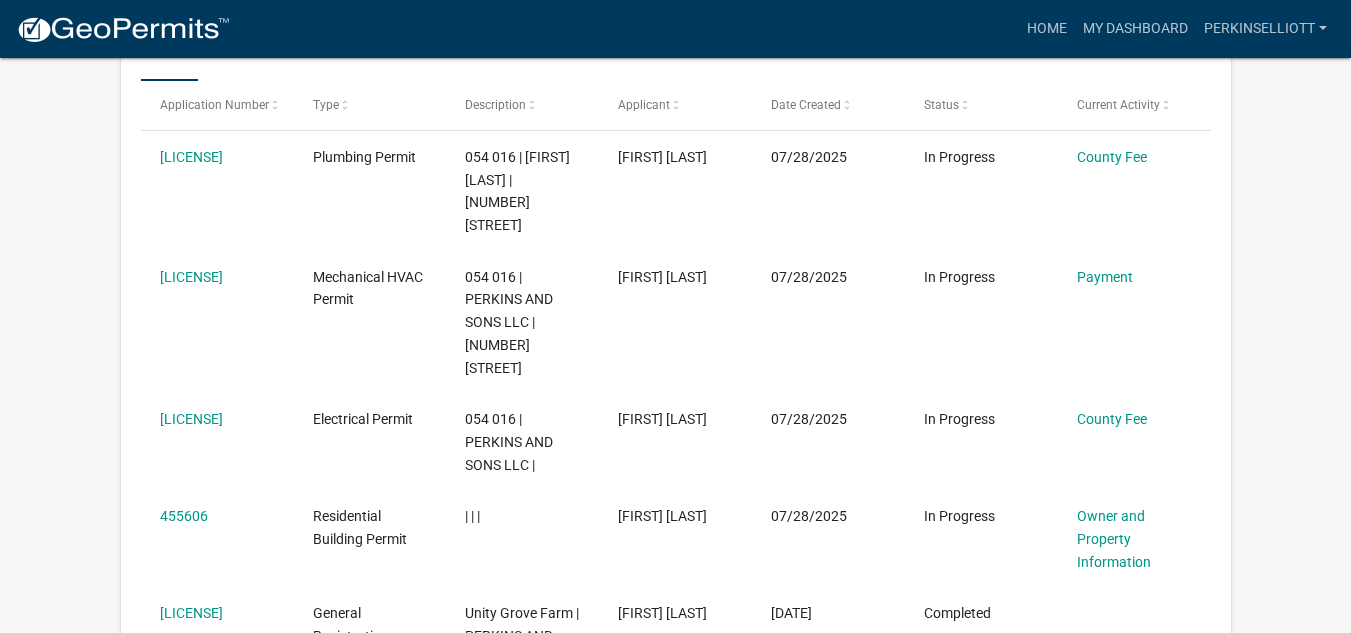 scroll, scrollTop: 265, scrollLeft: 0, axis: vertical 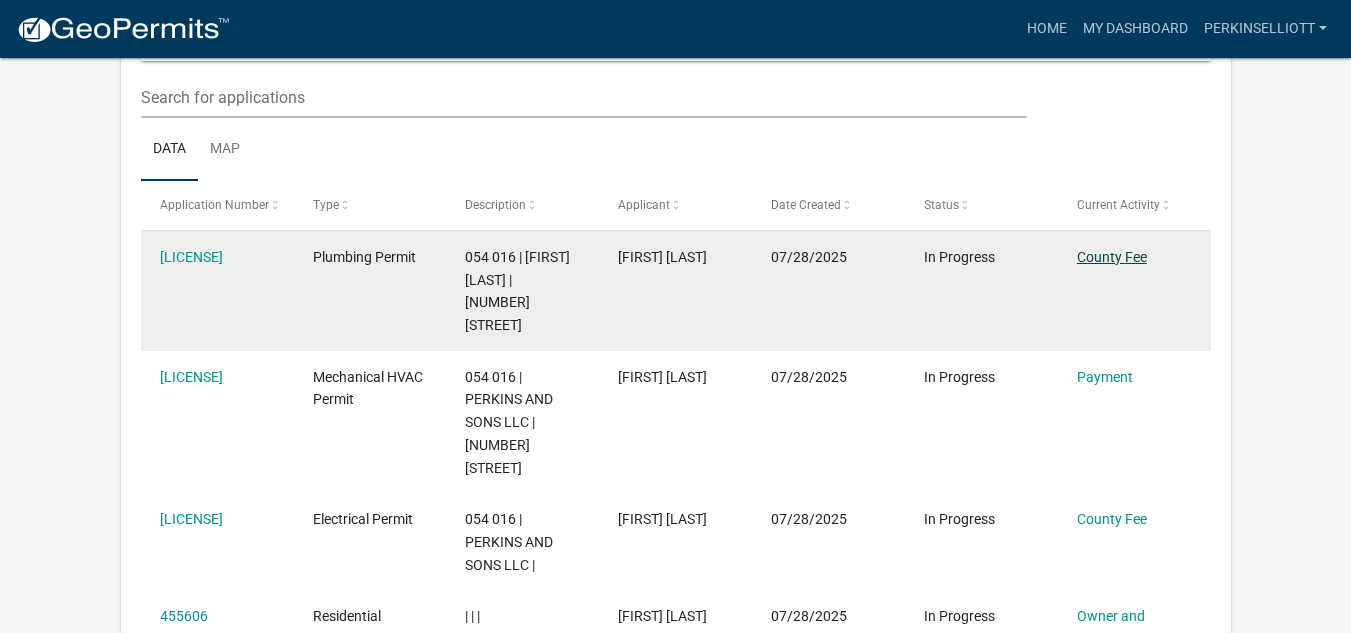 click on "County Fee" 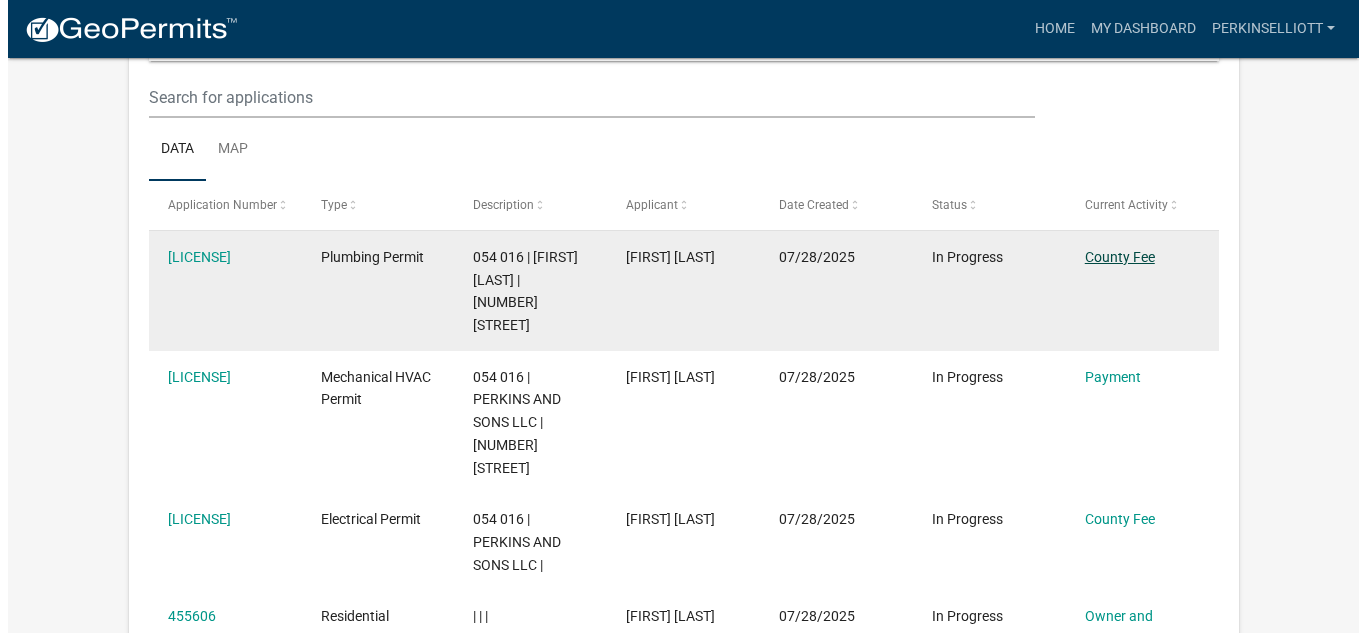 scroll, scrollTop: 0, scrollLeft: 0, axis: both 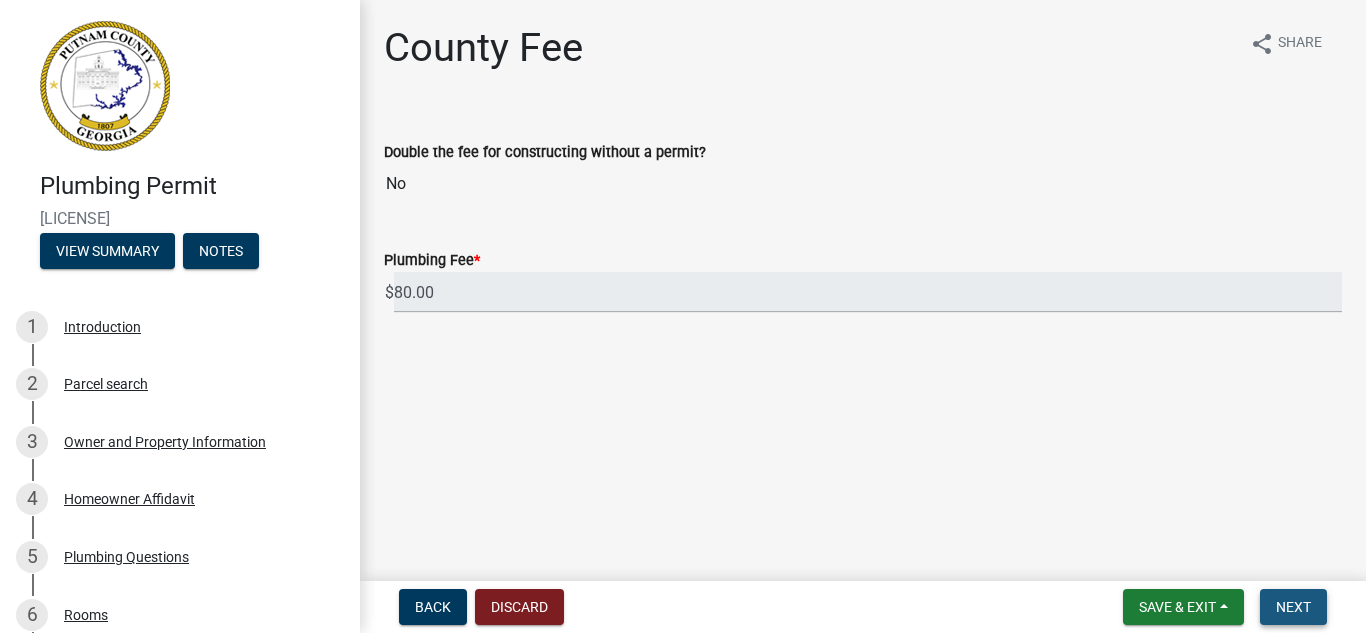 click on "Next" at bounding box center (1293, 607) 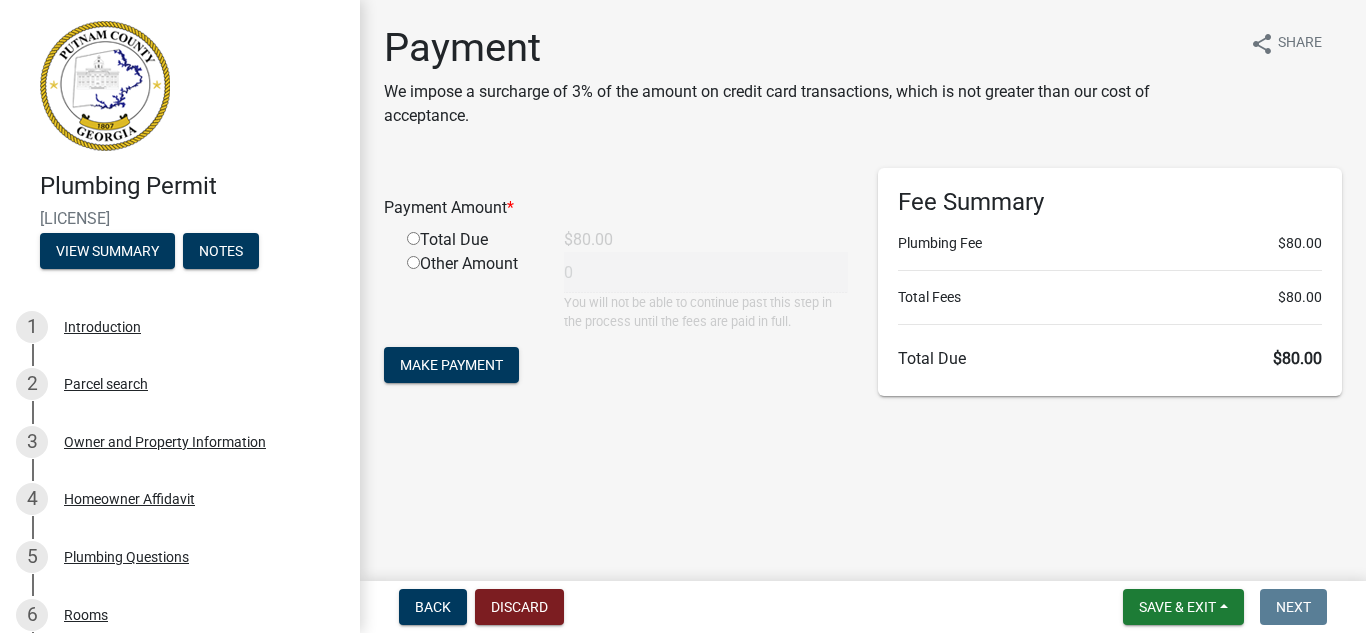 click 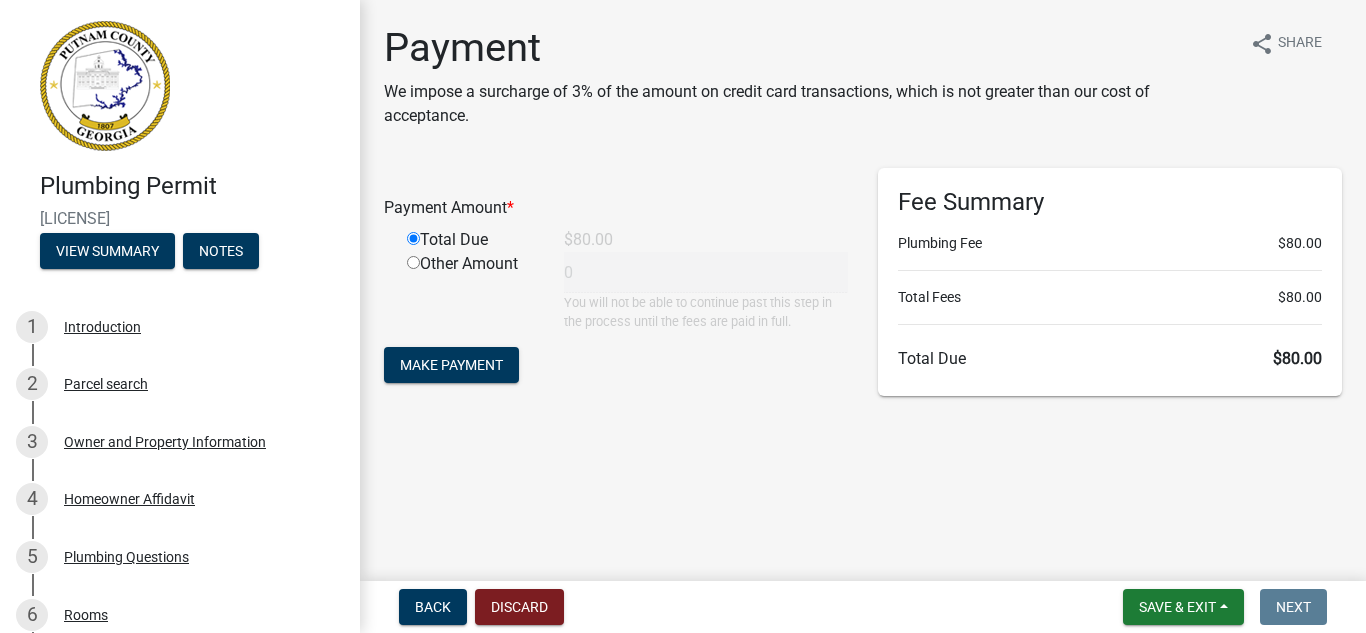 type on "80" 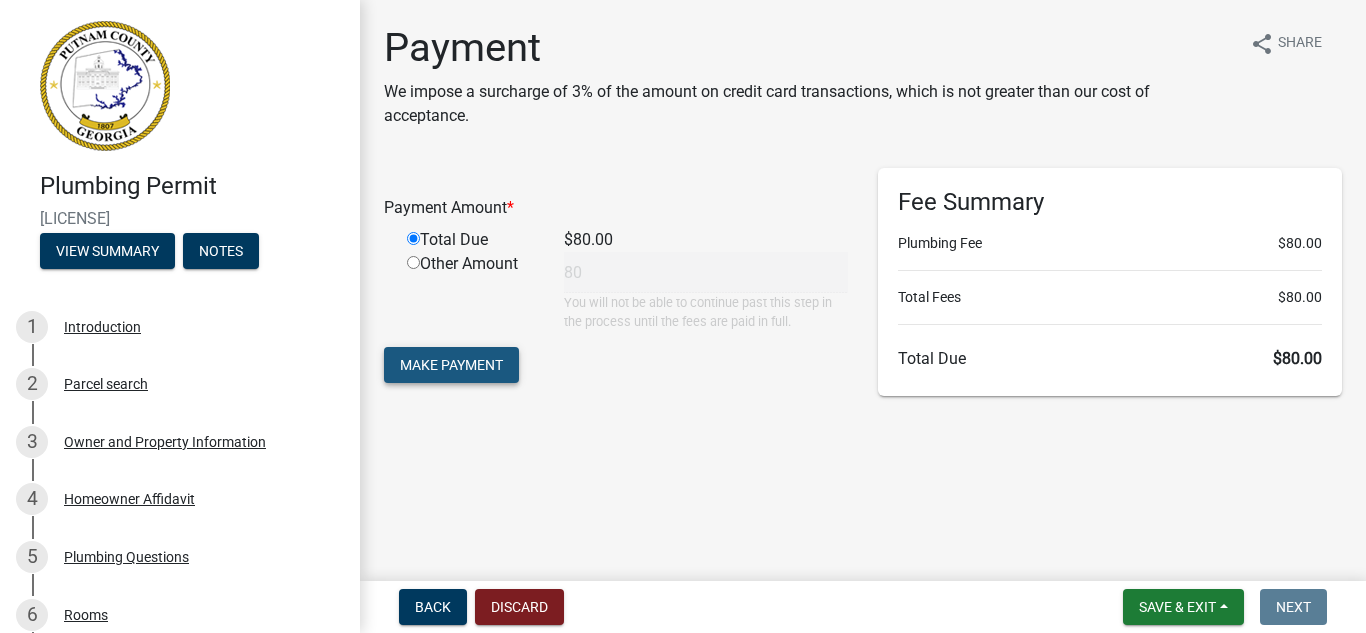 click on "Make Payment" 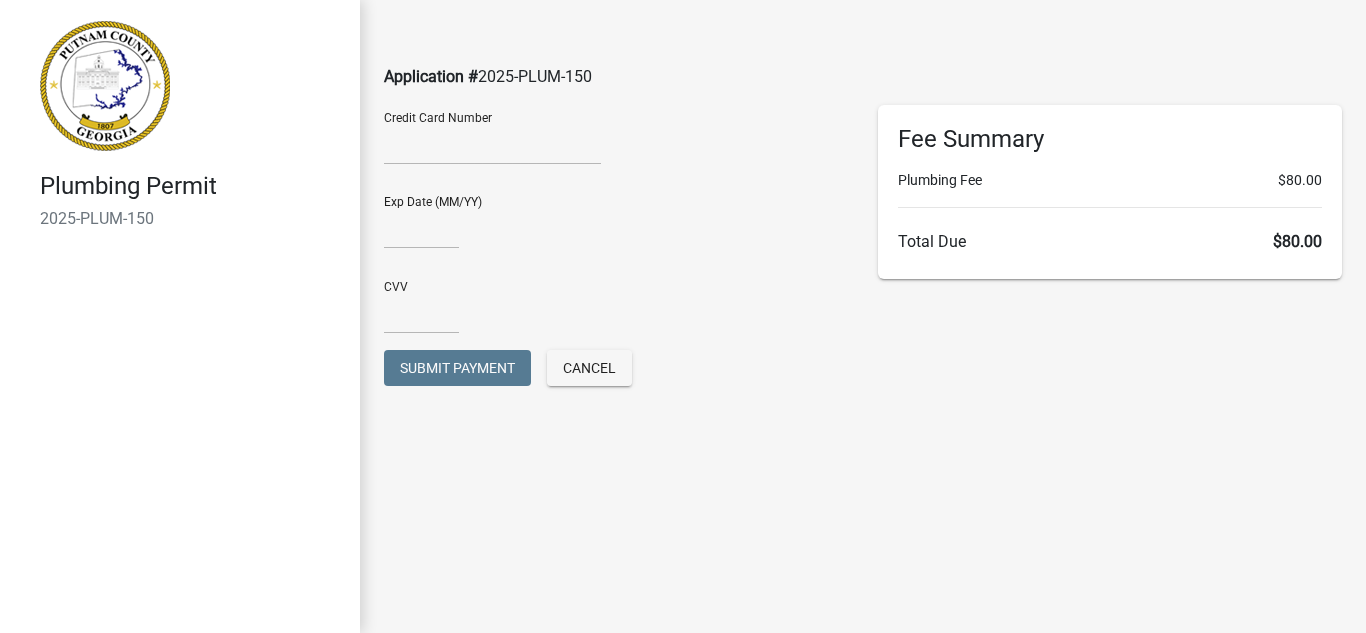 scroll, scrollTop: 0, scrollLeft: 0, axis: both 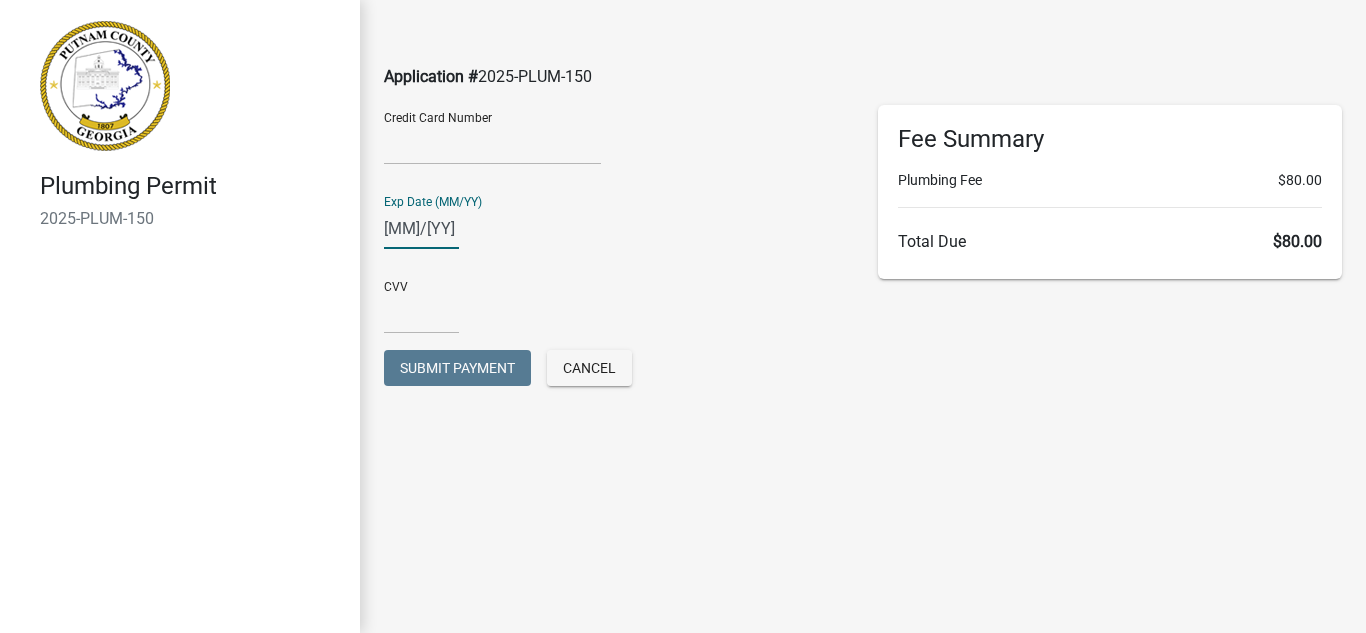 click on "[DATE]" 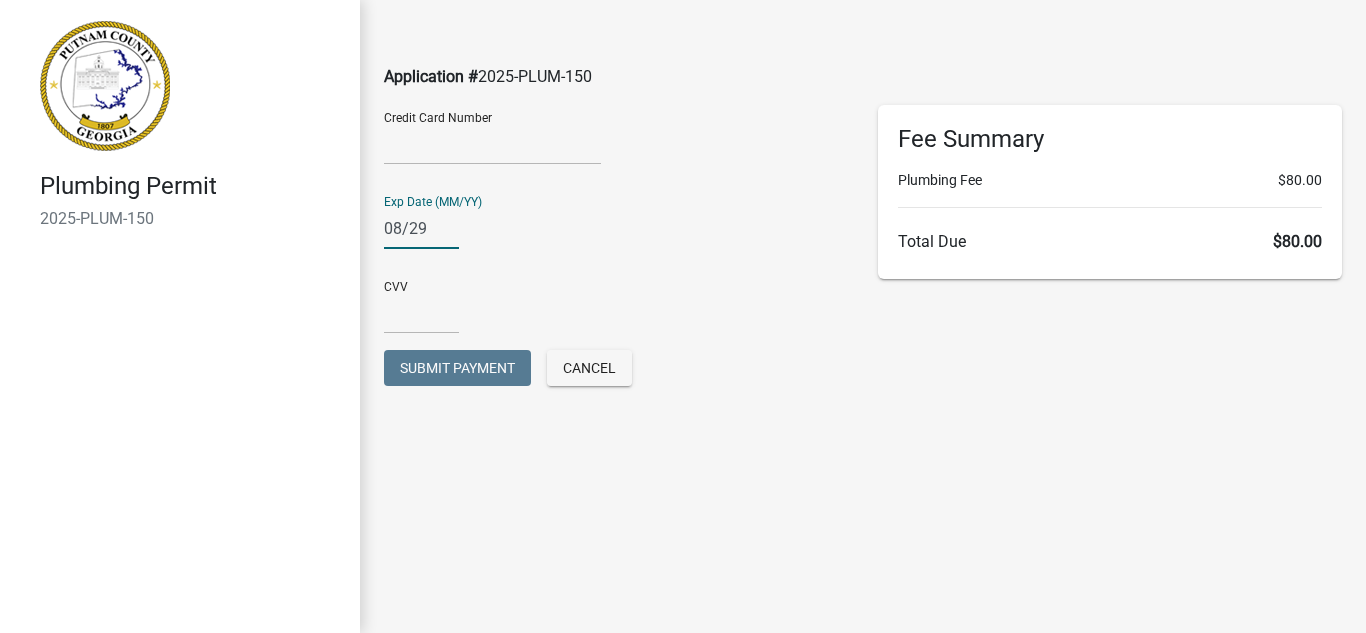 type on "08/29" 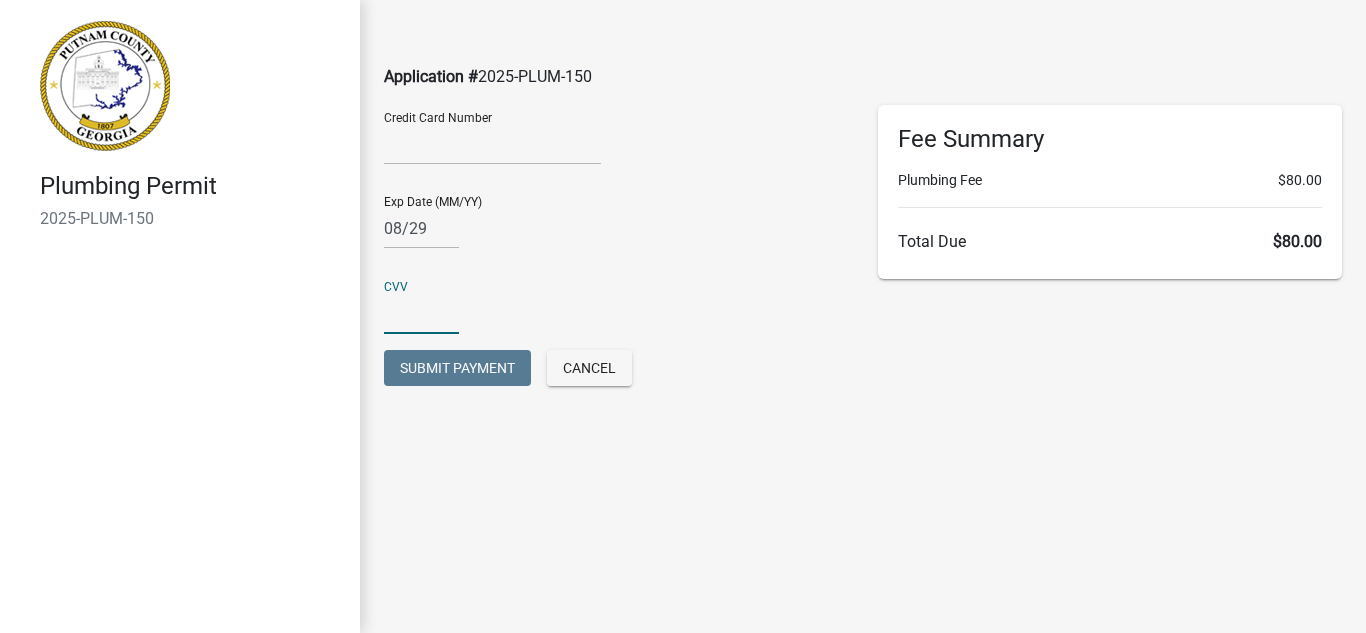 click 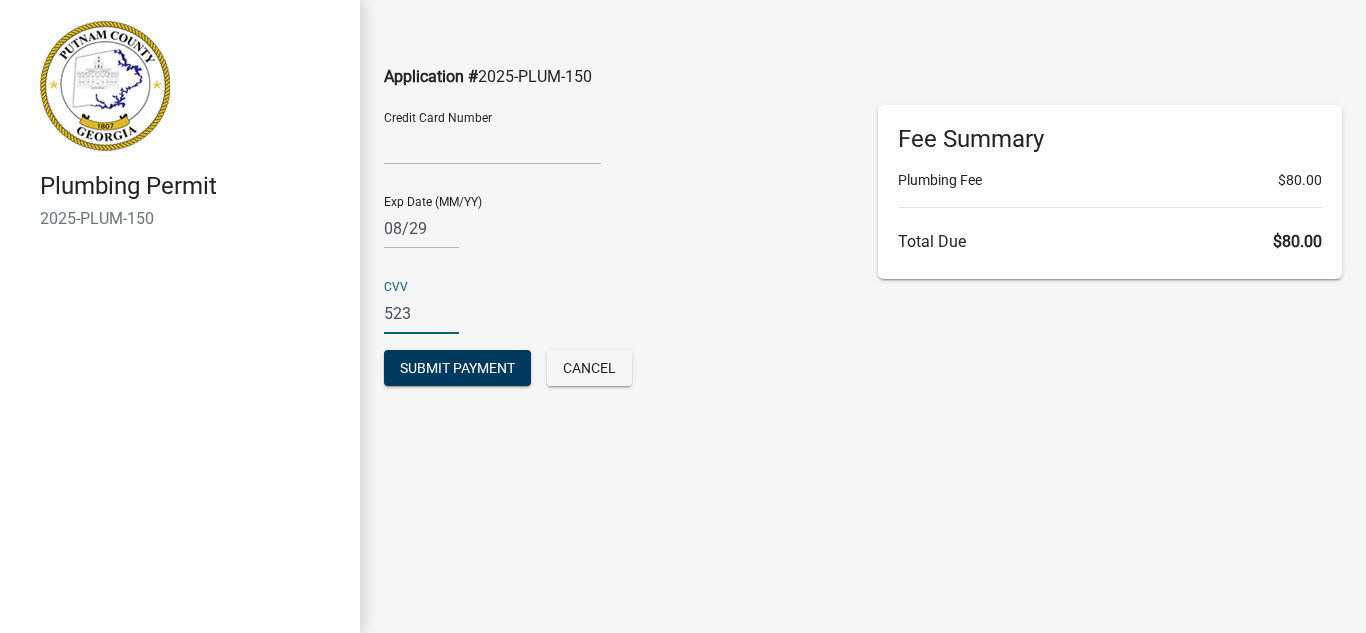 type on "523" 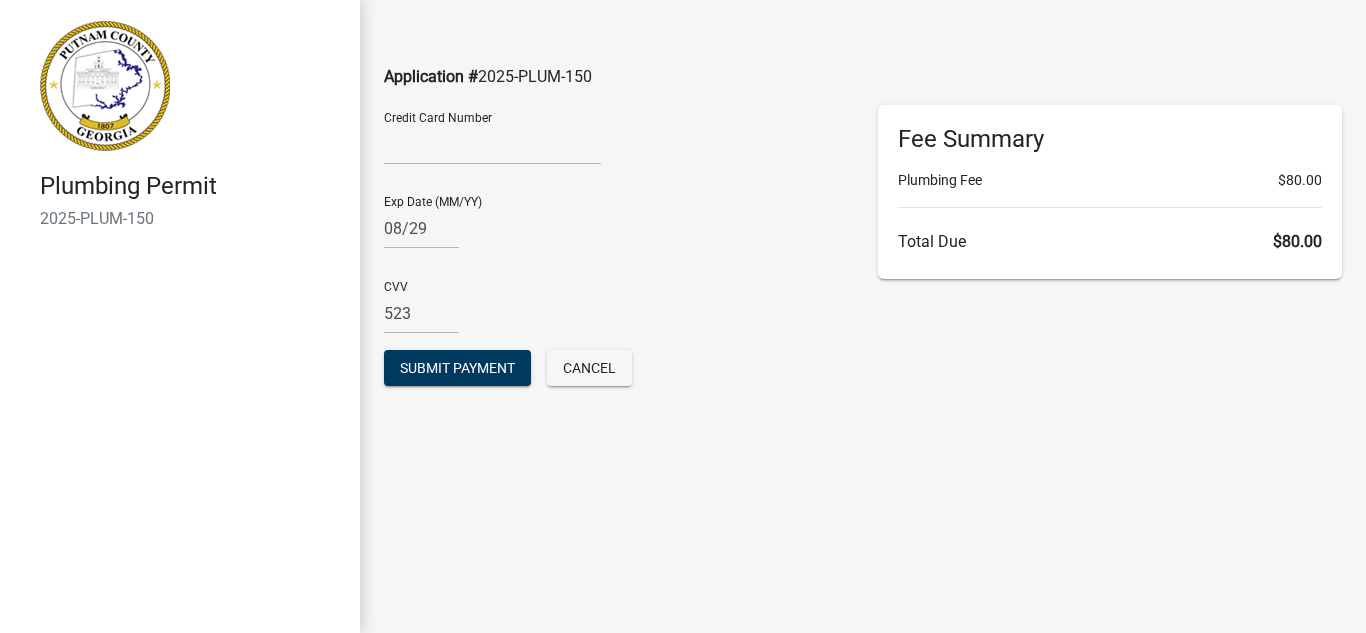 click on "Credit Card Number Exp Date (MM/YY) 08/29 CVV 523 Submit Payment Cancel" 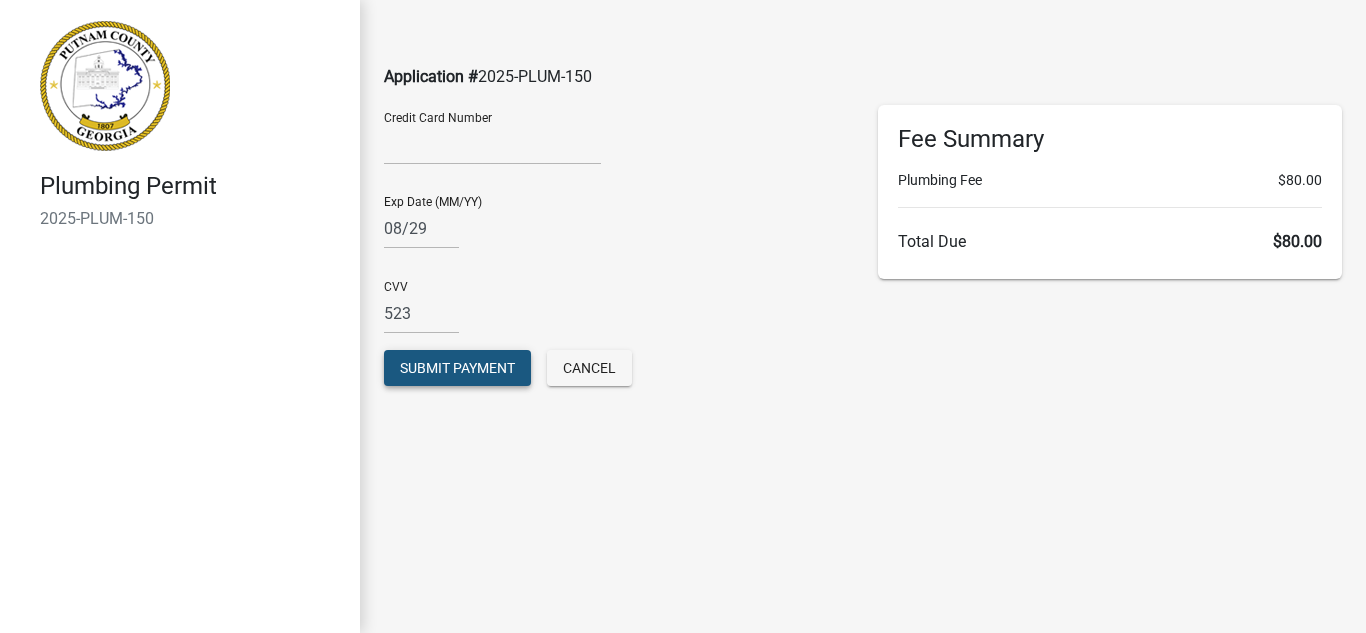 click on "Submit Payment" 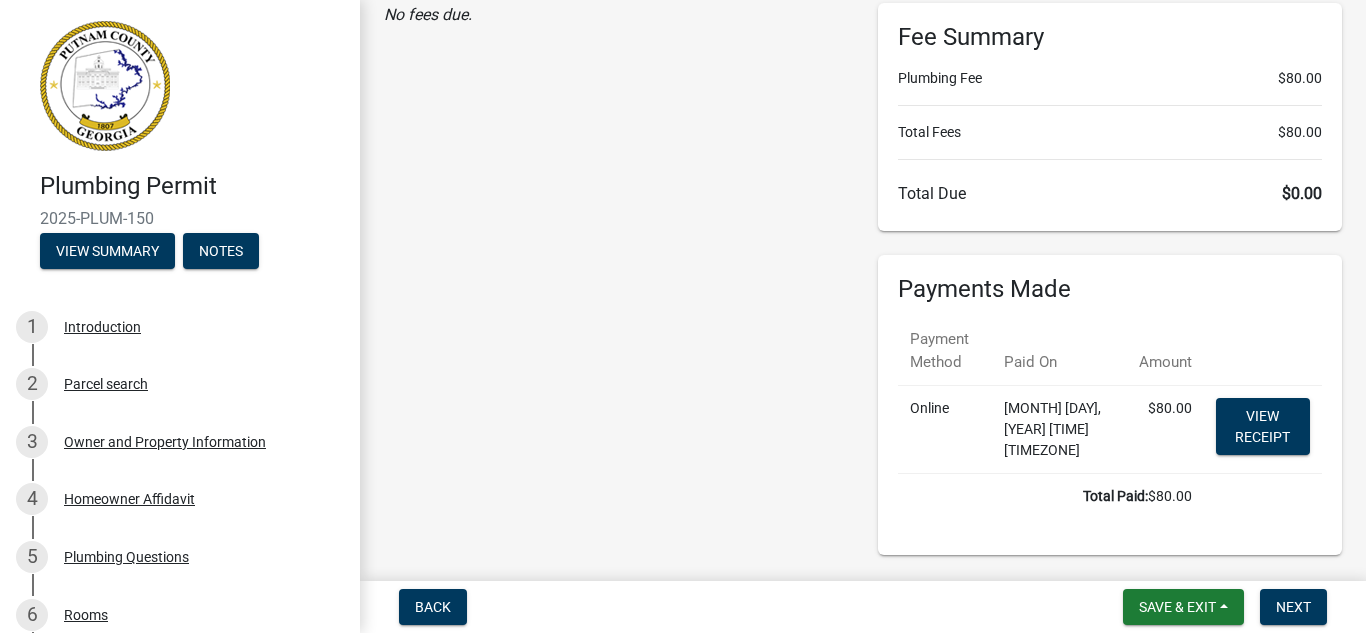 scroll, scrollTop: 200, scrollLeft: 0, axis: vertical 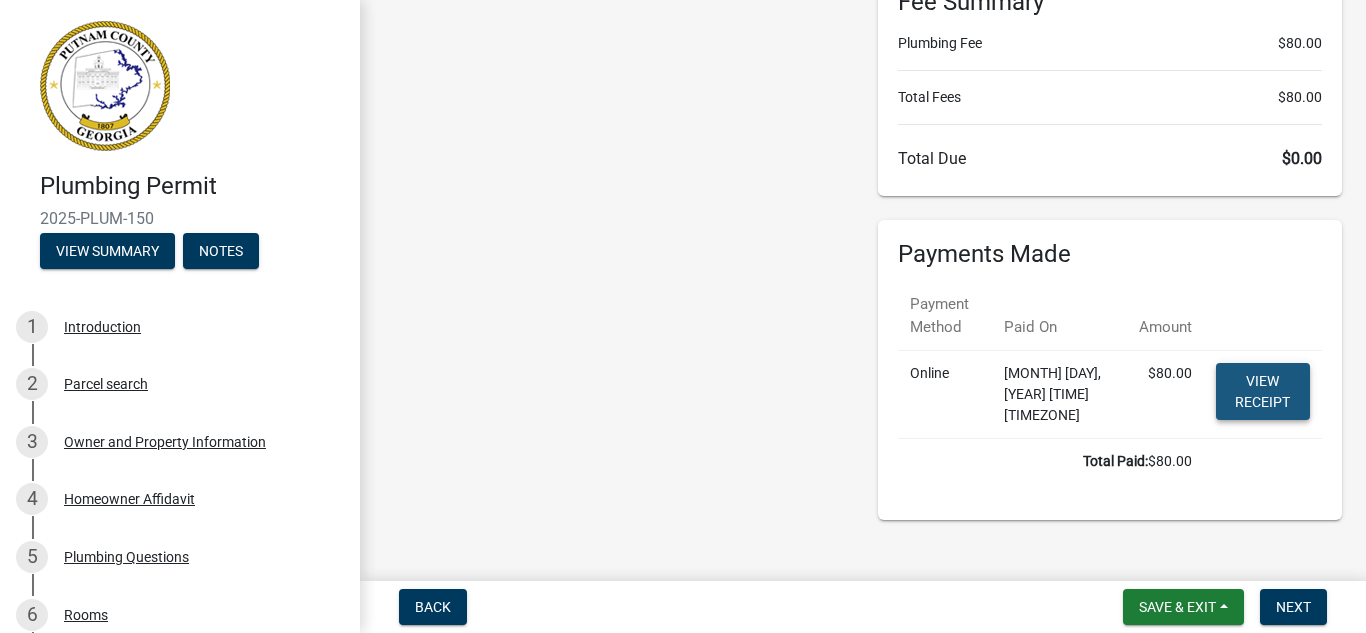 click on "View receipt" 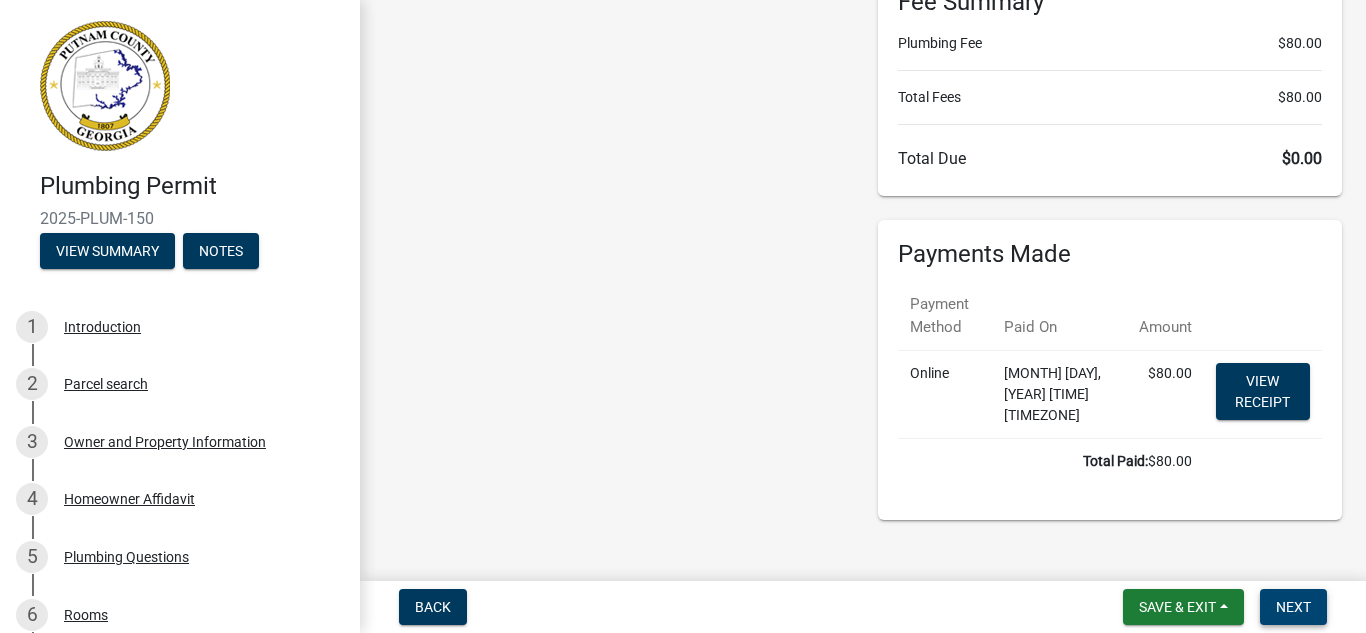 click on "Next" at bounding box center (1293, 607) 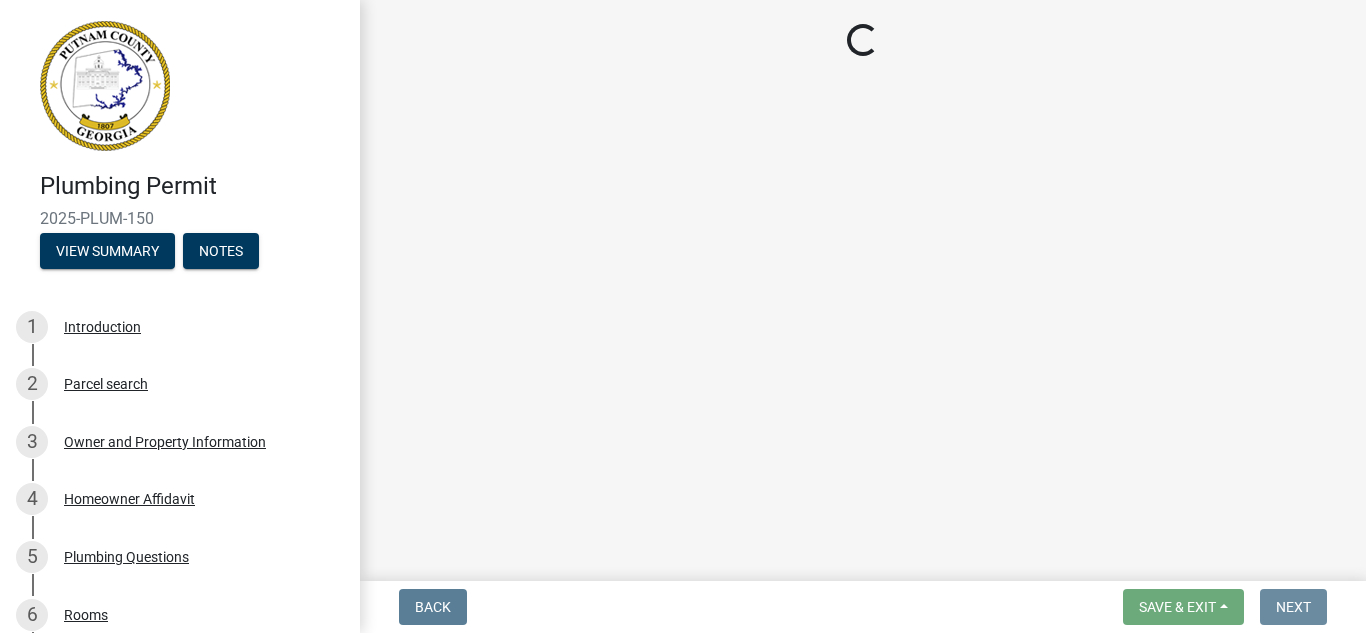 scroll, scrollTop: 0, scrollLeft: 0, axis: both 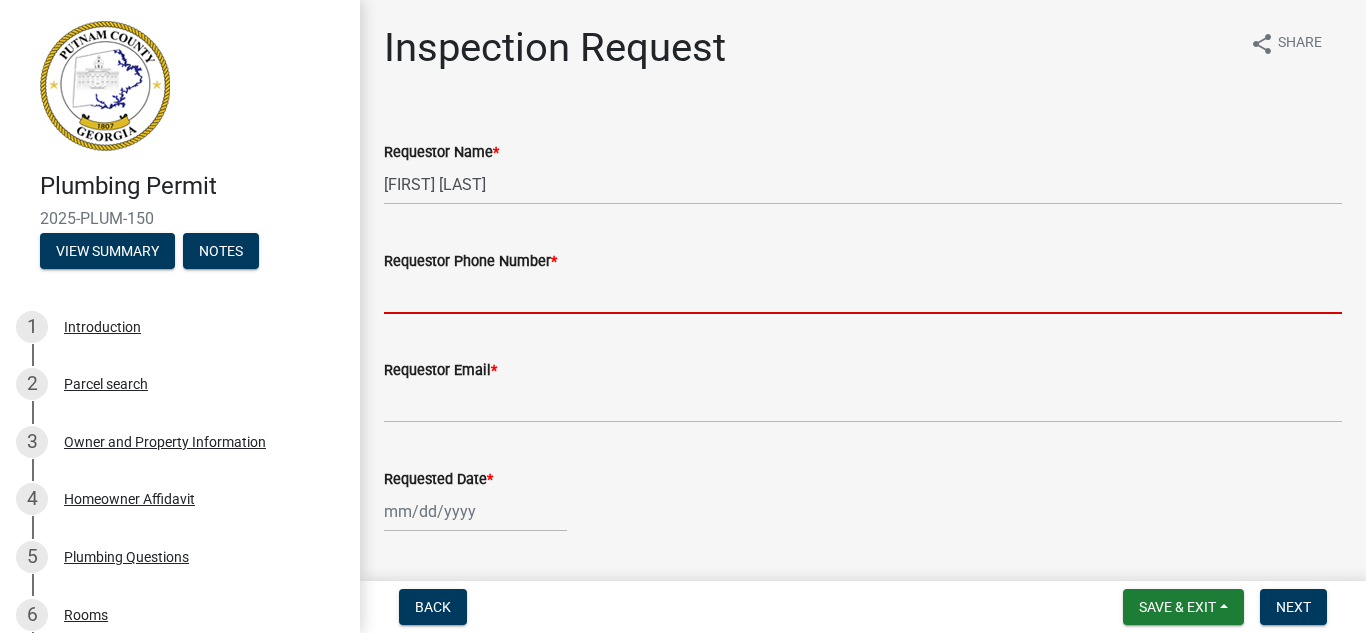 click on "Requestor Phone Number  *" at bounding box center (863, 293) 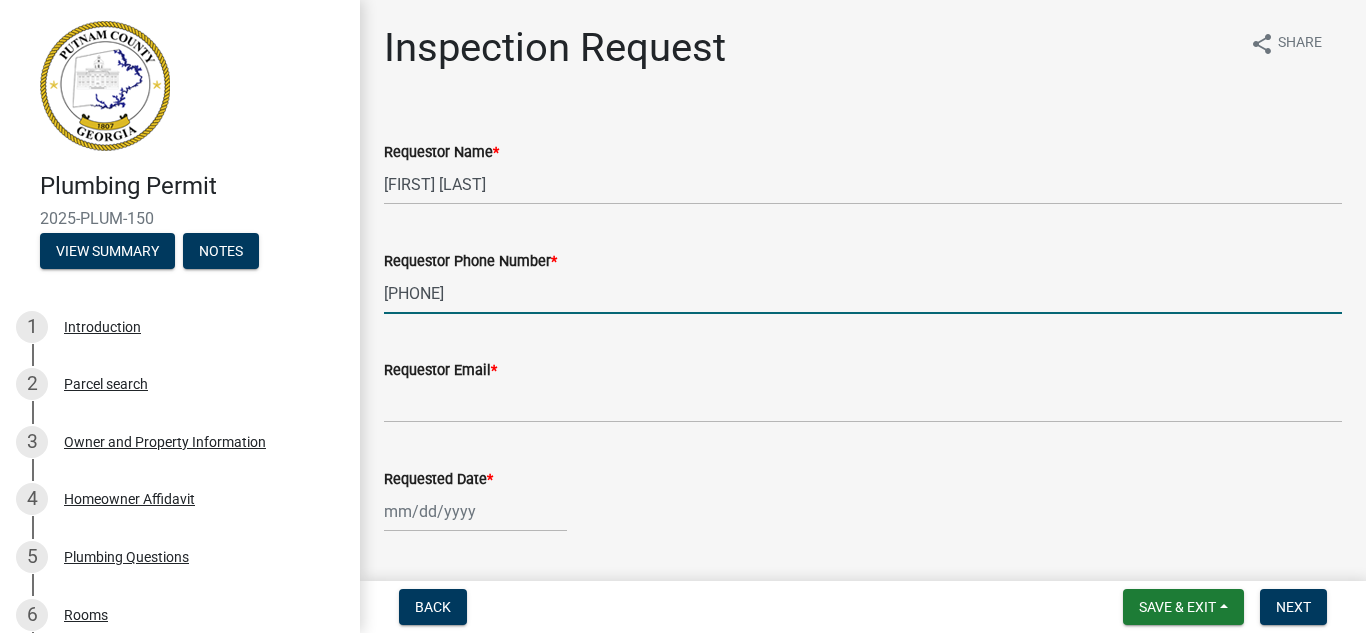 type on "[PHONE]" 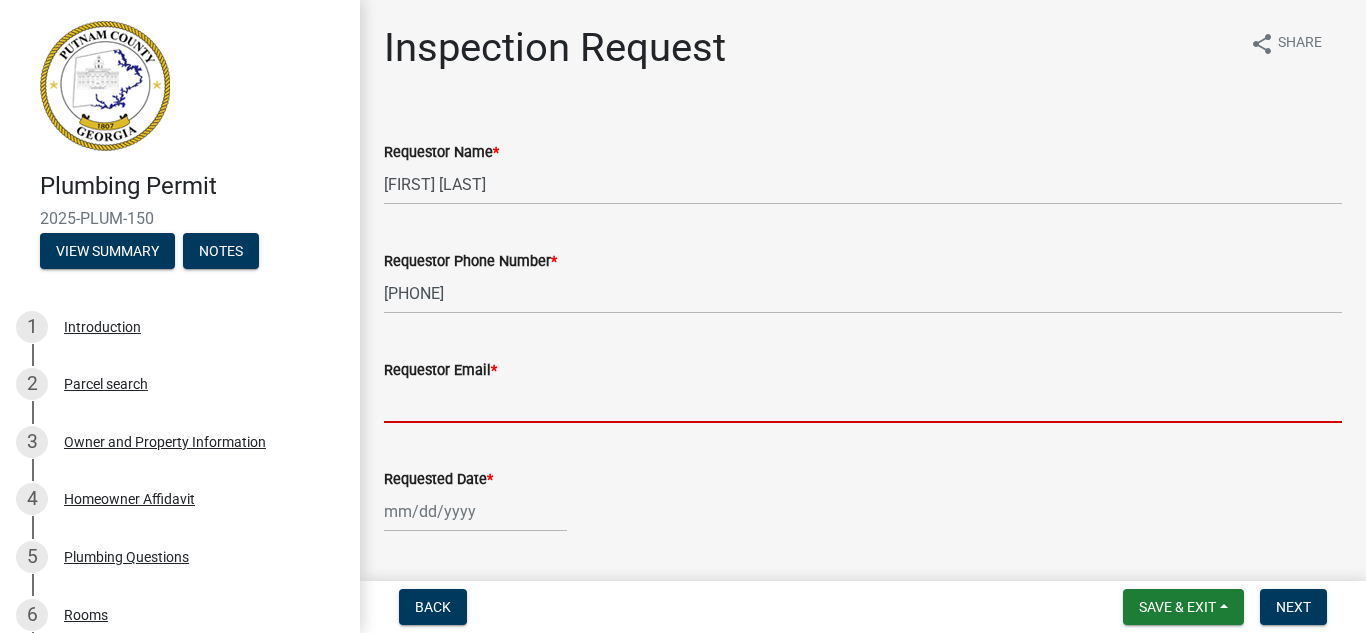 click on "Requestor Email  *" at bounding box center (863, 402) 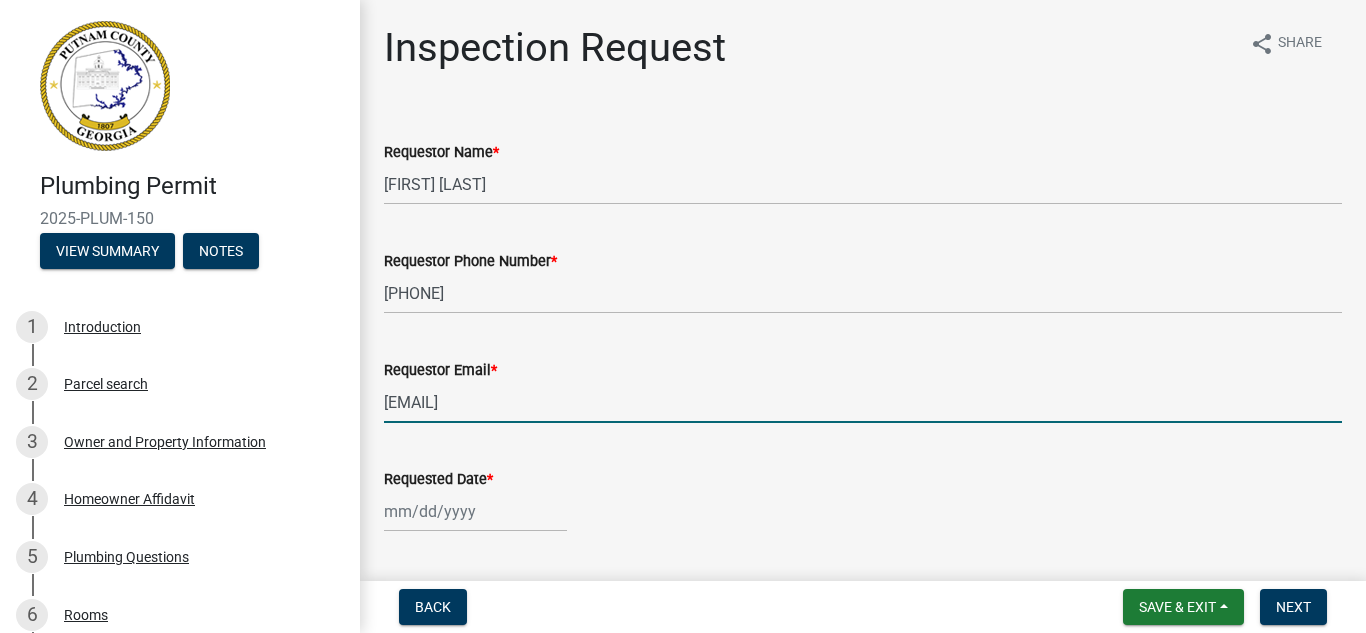 type on "[EMAIL]" 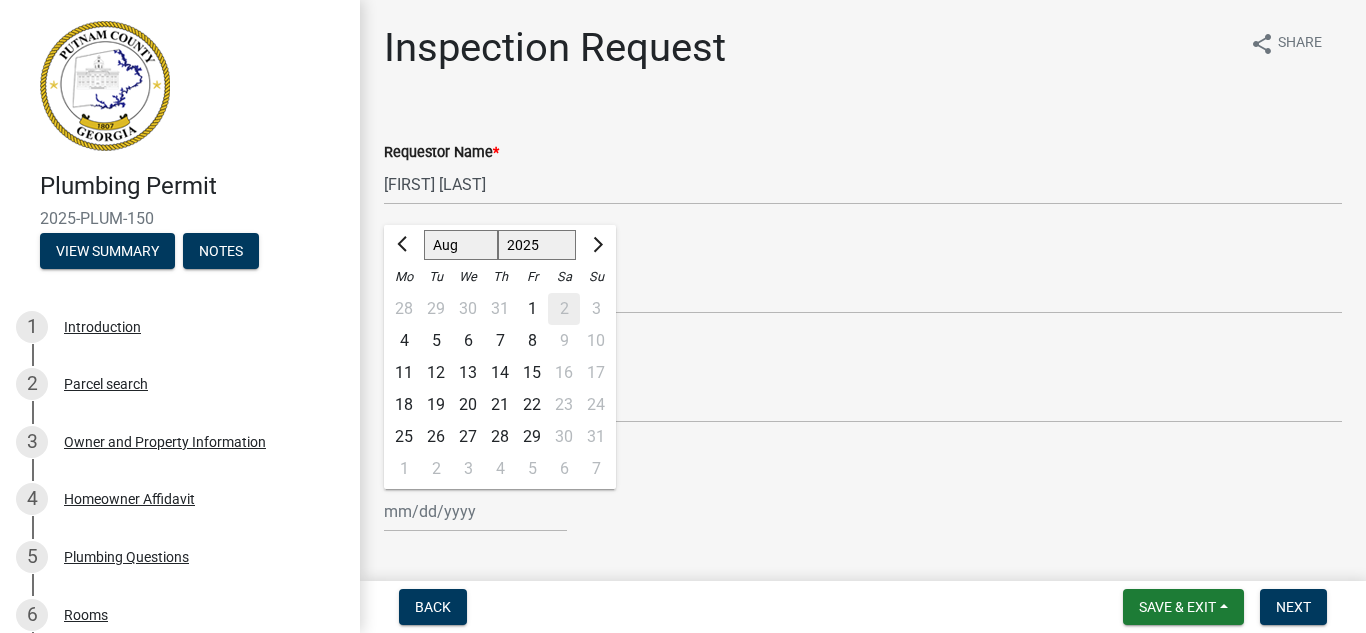 click on "Requested Date  *" at bounding box center (475, 511) 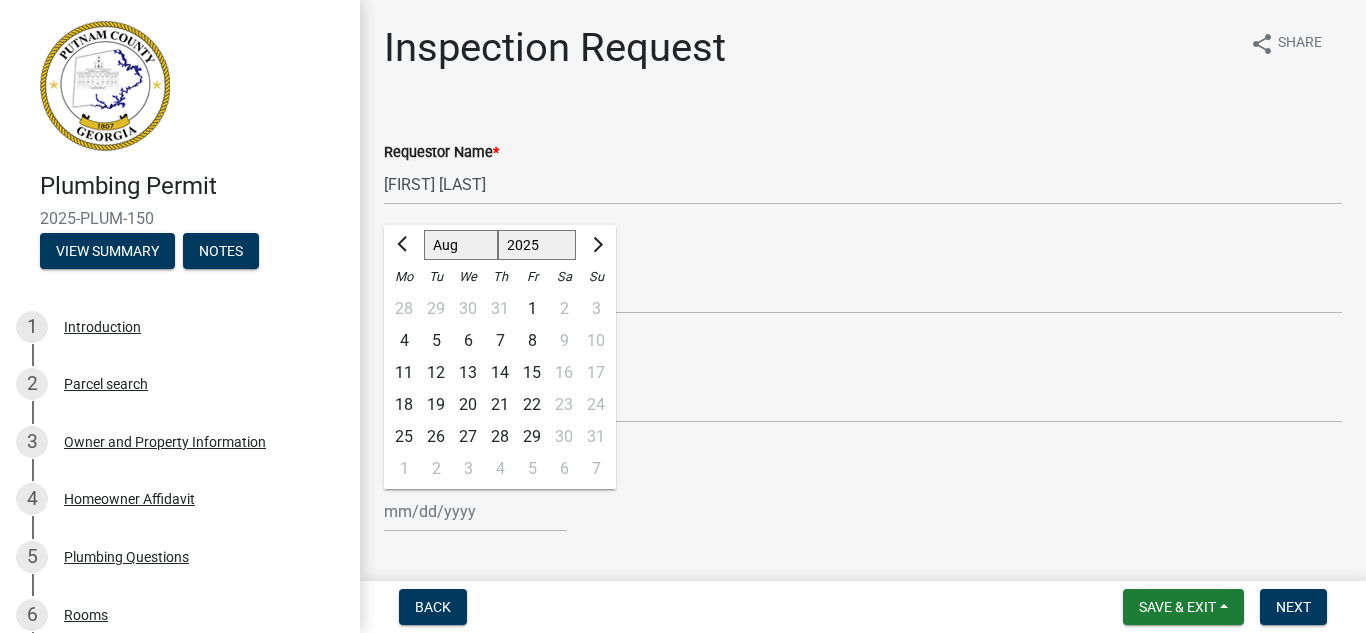 click on "Jan Feb Mar Apr May Jun Jul Aug Sep Oct Nov Dec 1525 1526 1527 1528 1529 1530 1531 1532 1533 1534 1535 1536 1537 1538 1539 1540 1541 1542 1543 1544 1545 1546 1547 1548 1549 1550 1551 1552 1553 1554 1555 1556 1557 1558 1559 1560 1561 1562 1563 1564 1565 1566 1567 1568 1569 1570 1571 1572 1573 1574 1575 1576 1577 1578 1579 1580 1581 1582 1583 1584 1585 1586 1587 1588 1589 1590 1591 1592 1593 1594 1595 1596 1597 1598 1599 1600 1601 1602 1603 1604 1605 1606 1607 1608 1609 1610 1611 1612 1613 1614 1615 1616 1617 1618 1619 1620 1621 1622 1623 1624 1625 1626 1627 1628 1629 1630 1631 1632 1633 1634 1635 1636 1637 1638 1639 1640 1641 1642 1643 1644 1645 1646 1647 1648 1649 1650 1651 1652 1653 1654 1655 1656 1657 1658 1659 1660 1661 1662 1663 1664 1665 1666 1667 1668 1669 1670 1671 1672 1673 1674 1675 1676 1677 1678 1679 1680 1681 1682 1683 1684 1685 1686 1687 1688 1689 1690 1691 1692 1693 1694 1695 1696 1697 1698 1699 1700 1701 1702 1703 1704 1705 1706 1707 1708 1709 1710 1711 1712 1713 1714 1715 1716 1717 1718 1719 1" 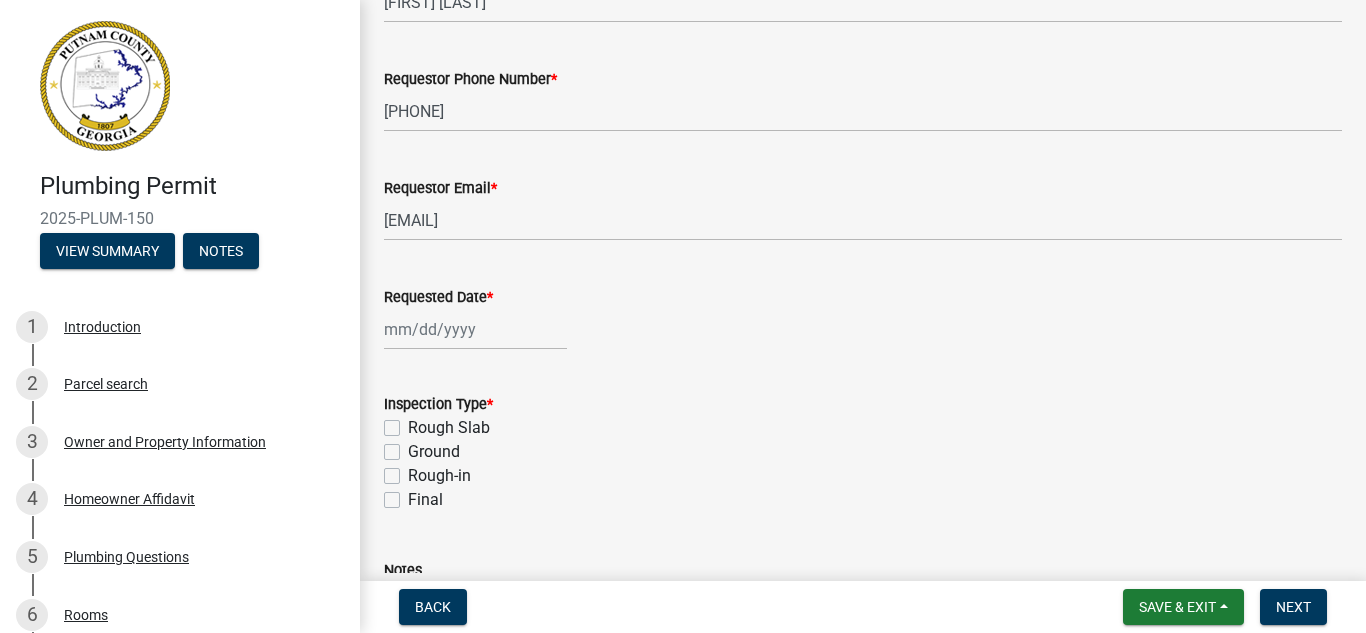 scroll, scrollTop: 200, scrollLeft: 0, axis: vertical 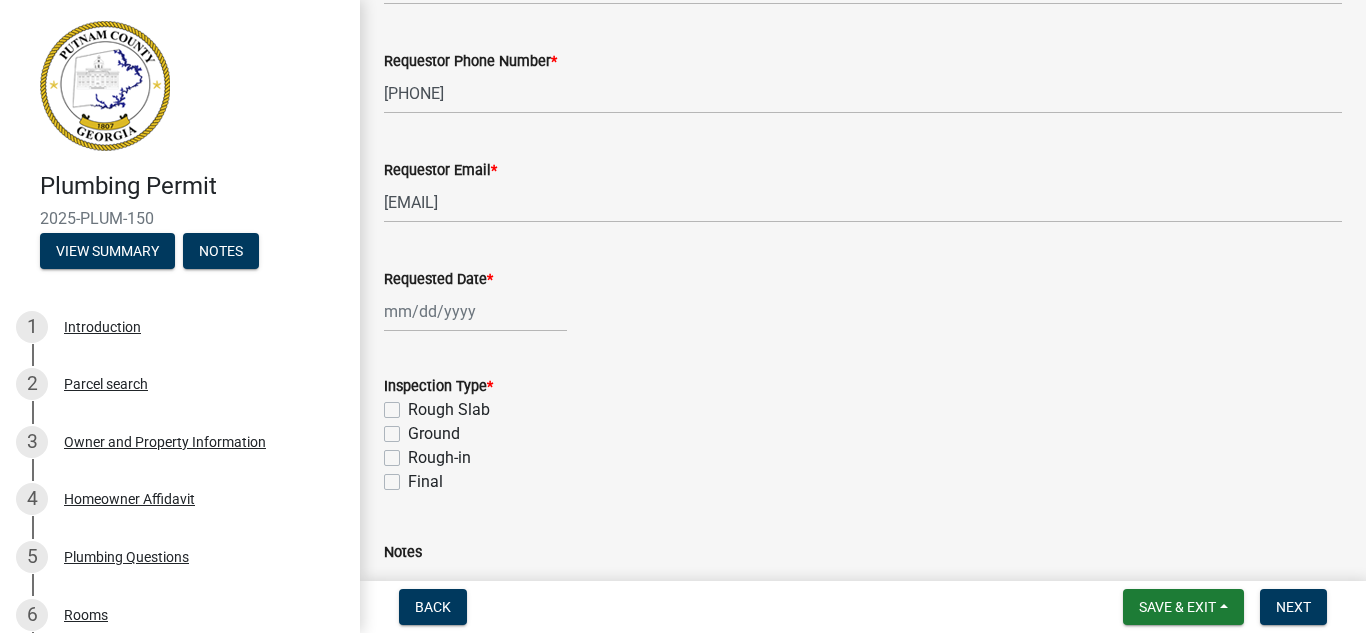 click on "Rough-in" 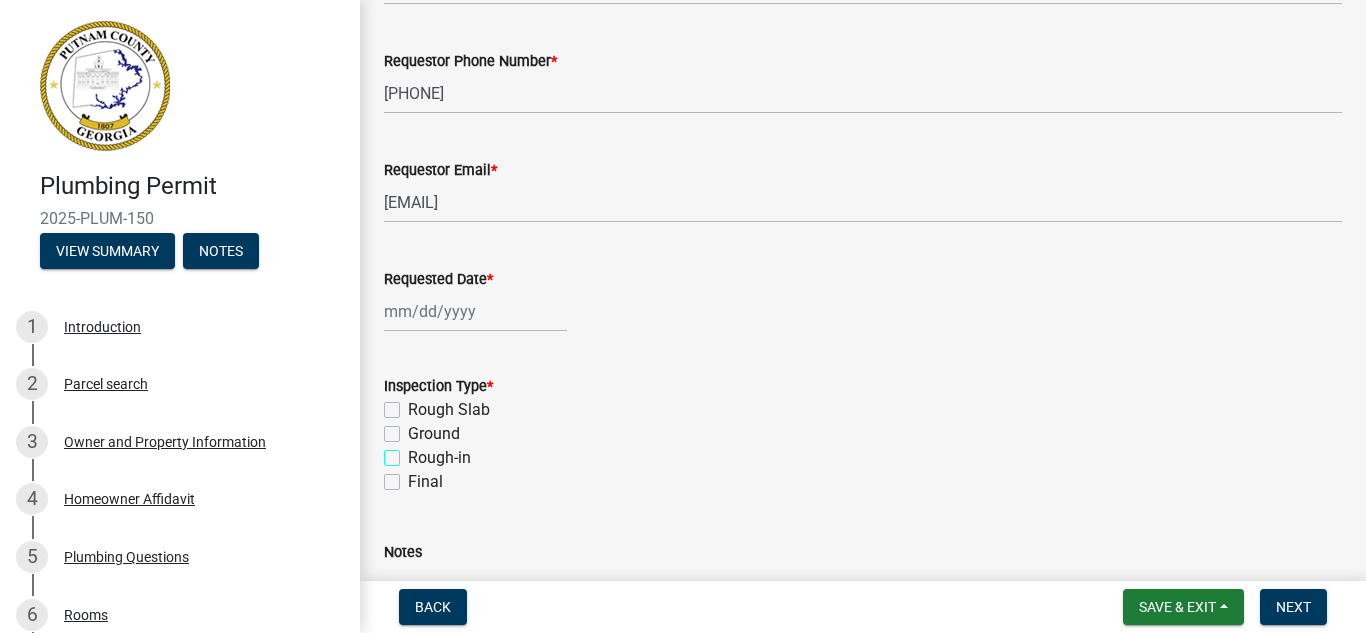 click on "Rough-in" at bounding box center [414, 452] 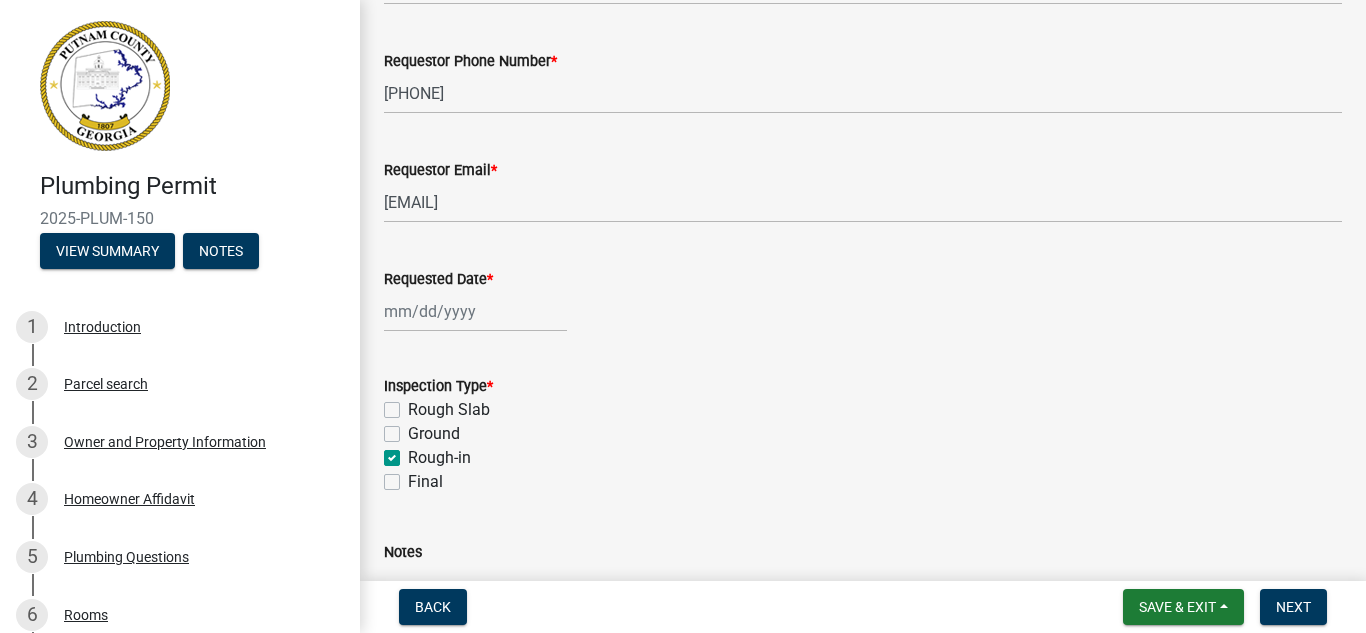 checkbox on "false" 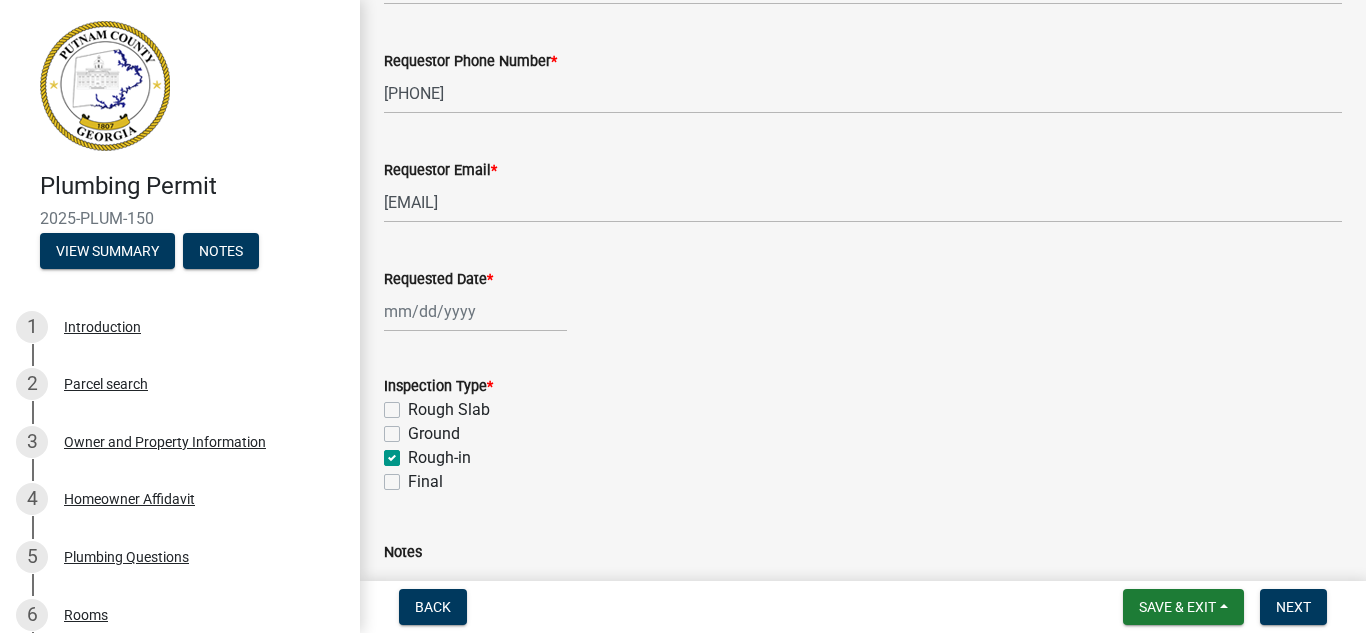 scroll, scrollTop: 100, scrollLeft: 0, axis: vertical 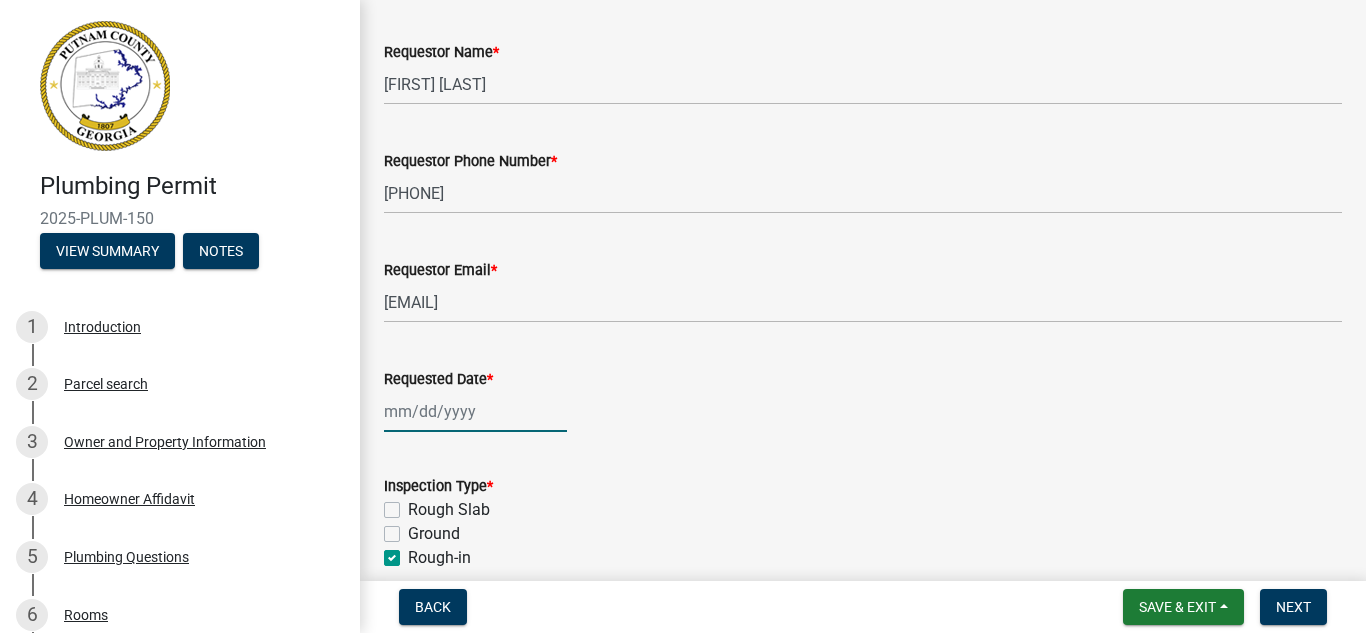 select on "8" 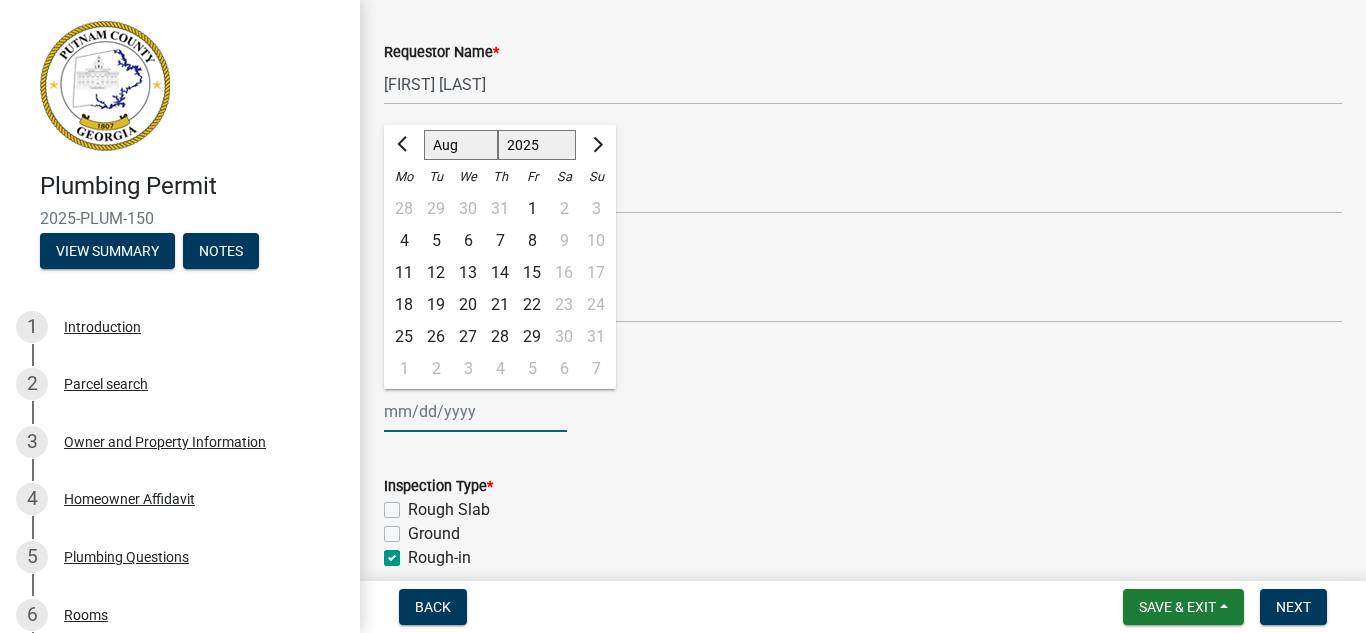 click on "Jan Feb Mar Apr May Jun Jul Aug Sep Oct Nov Dec 1525 1526 1527 1528 1529 1530 1531 1532 1533 1534 1535 1536 1537 1538 1539 1540 1541 1542 1543 1544 1545 1546 1547 1548 1549 1550 1551 1552 1553 1554 1555 1556 1557 1558 1559 1560 1561 1562 1563 1564 1565 1566 1567 1568 1569 1570 1571 1572 1573 1574 1575 1576 1577 1578 1579 1580 1581 1582 1583 1584 1585 1586 1587 1588 1589 1590 1591 1592 1593 1594 1595 1596 1597 1598 1599 1600 1601 1602 1603 1604 1605 1606 1607 1608 1609 1610 1611 1612 1613 1614 1615 1616 1617 1618 1619 1620 1621 1622 1623 1624 1625 1626 1627 1628 1629 1630 1631 1632 1633 1634 1635 1636 1637 1638 1639 1640 1641 1642 1643 1644 1645 1646 1647 1648 1649 1650 1651 1652 1653 1654 1655 1656 1657 1658 1659 1660 1661 1662 1663 1664 1665 1666 1667 1668 1669 1670 1671 1672 1673 1674 1675 1676 1677 1678 1679 1680 1681 1682 1683 1684 1685 1686 1687 1688 1689 1690 1691 1692 1693 1694 1695 1696 1697 1698 1699 1700 1701 1702 1703 1704 1705 1706 1707 1708 1709 1710 1711 1712 1713 1714 1715 1716 1717 1718 1719 1" 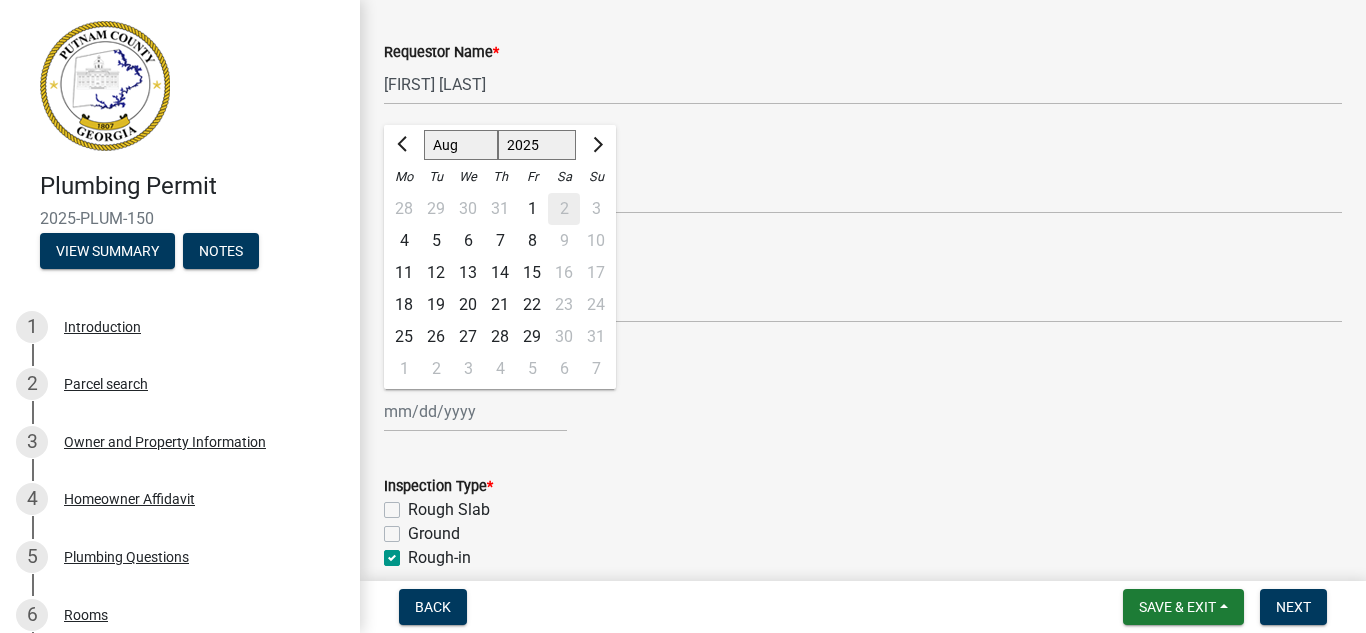 click on "5" 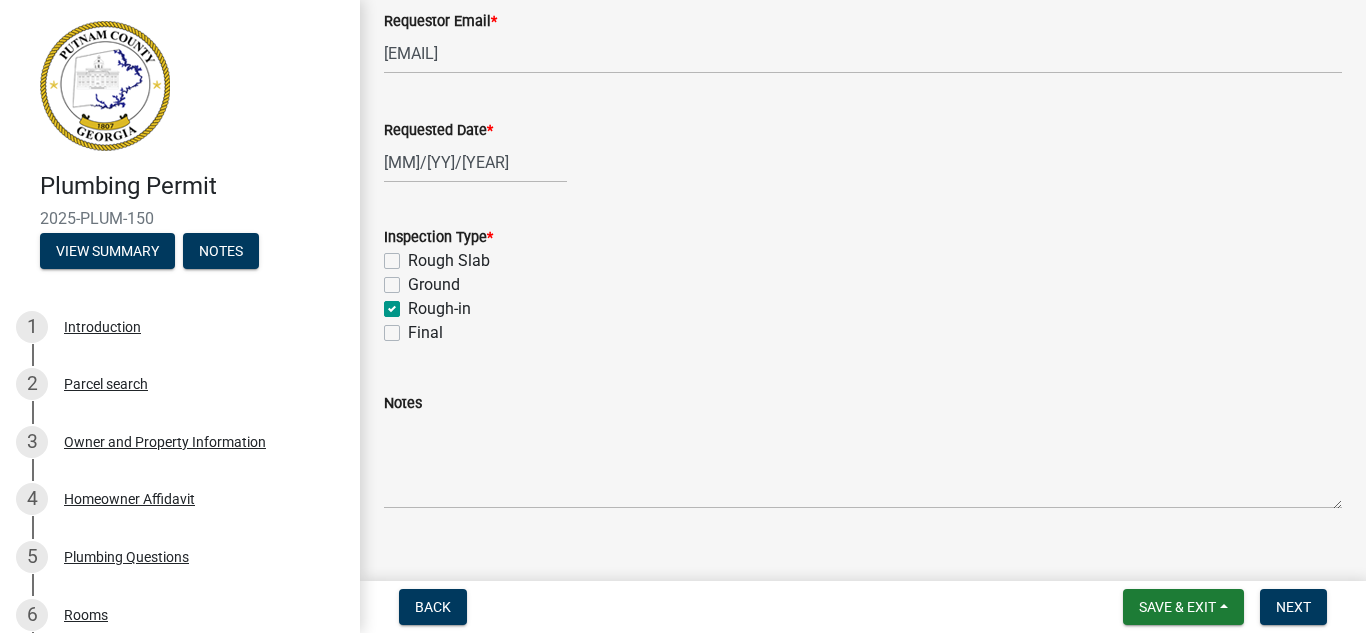 scroll, scrollTop: 379, scrollLeft: 0, axis: vertical 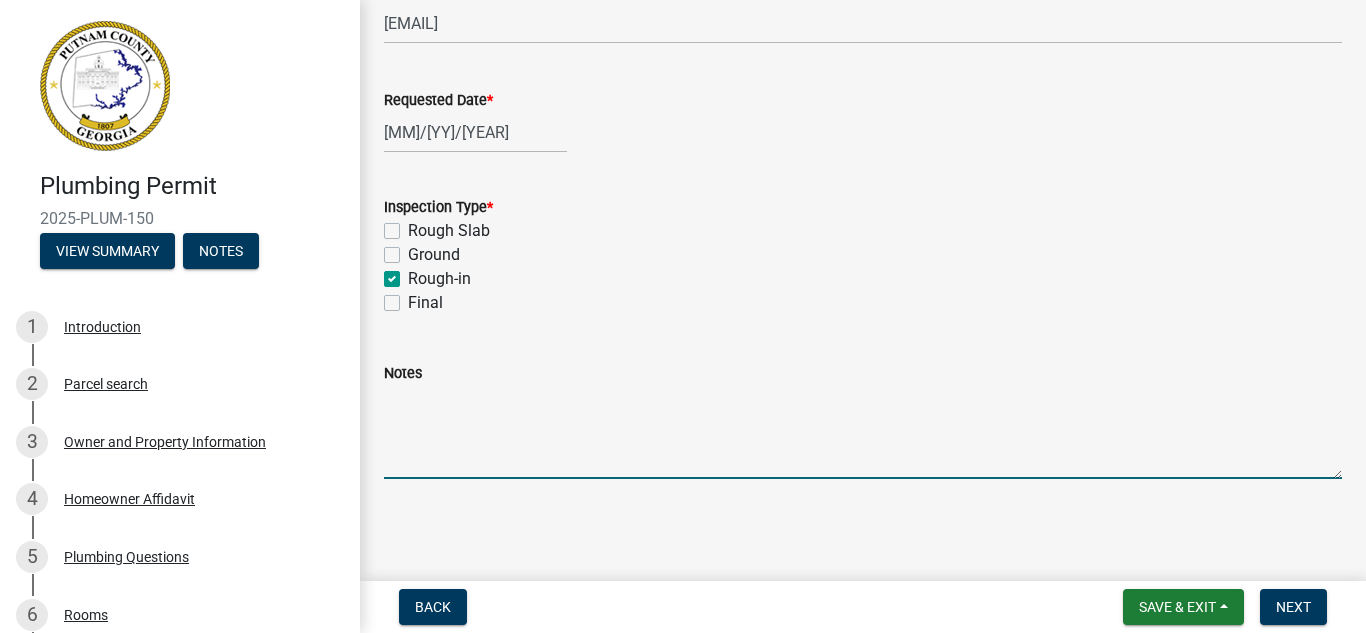 click on "Notes" at bounding box center (863, 432) 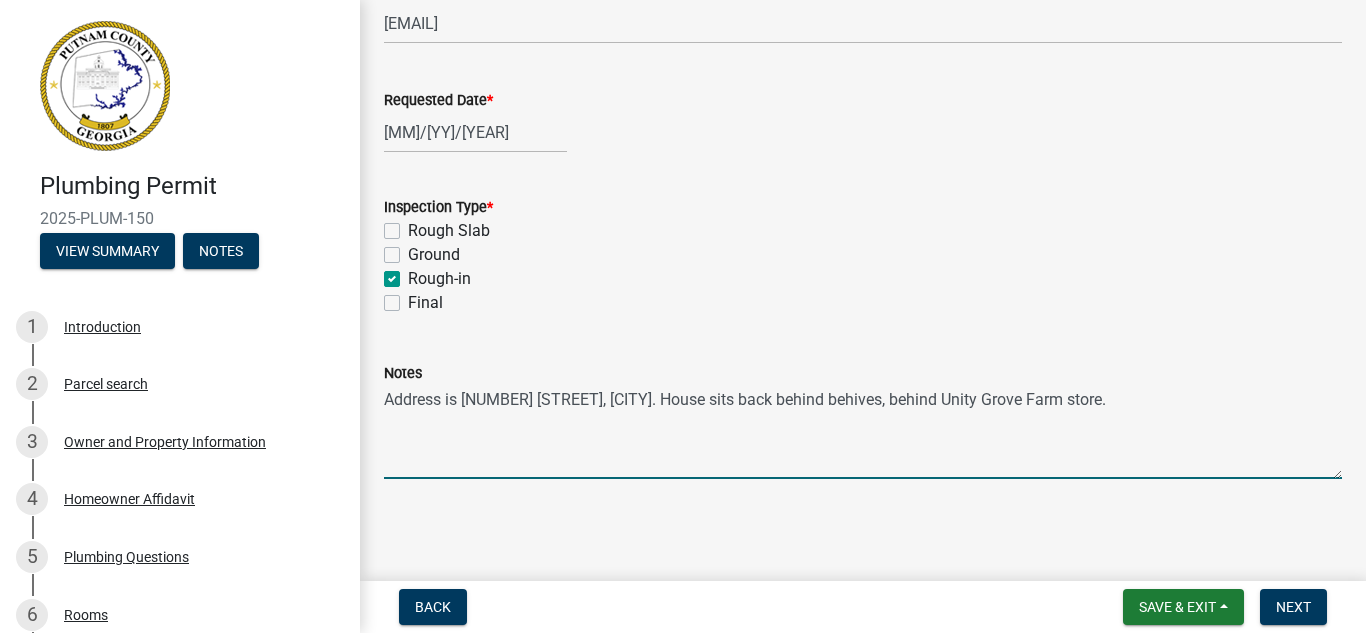 click on "Address is 261 Hwy 212, Eatonton.  House sits back behind behives, behind Unity Grove Farm store." at bounding box center [863, 432] 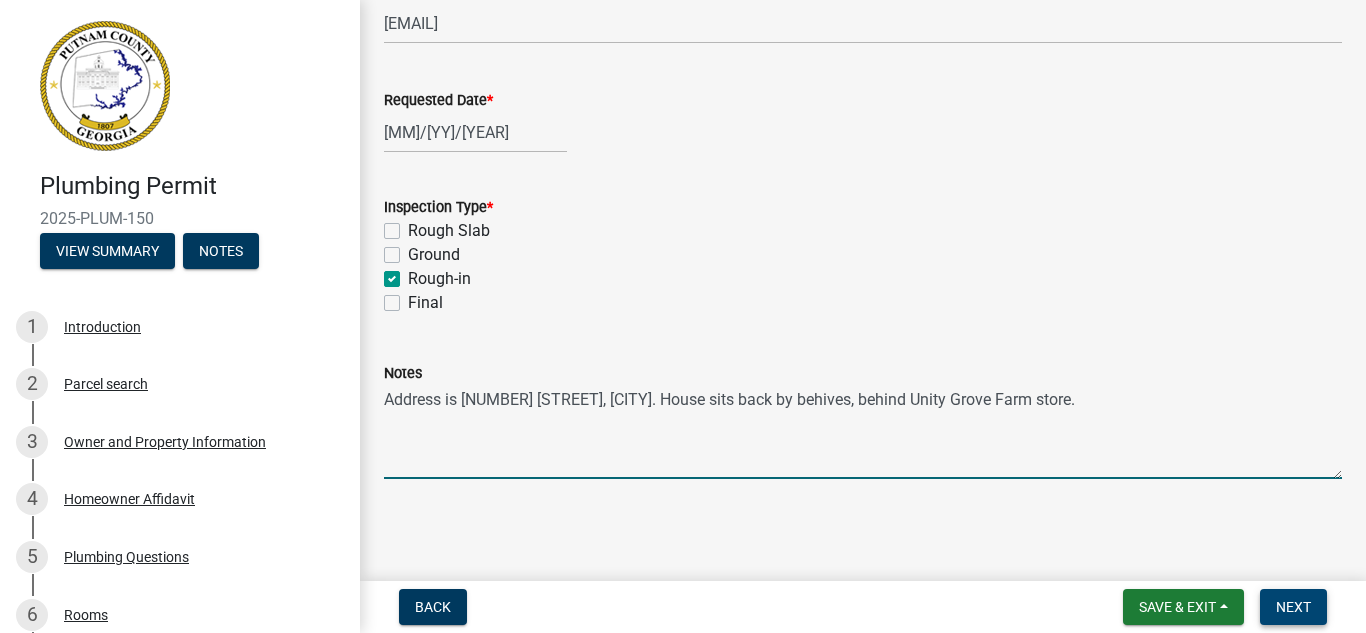 type on "Address is 261 Hwy 212, Eatonton.  House sits back by behives, behind Unity Grove Farm store." 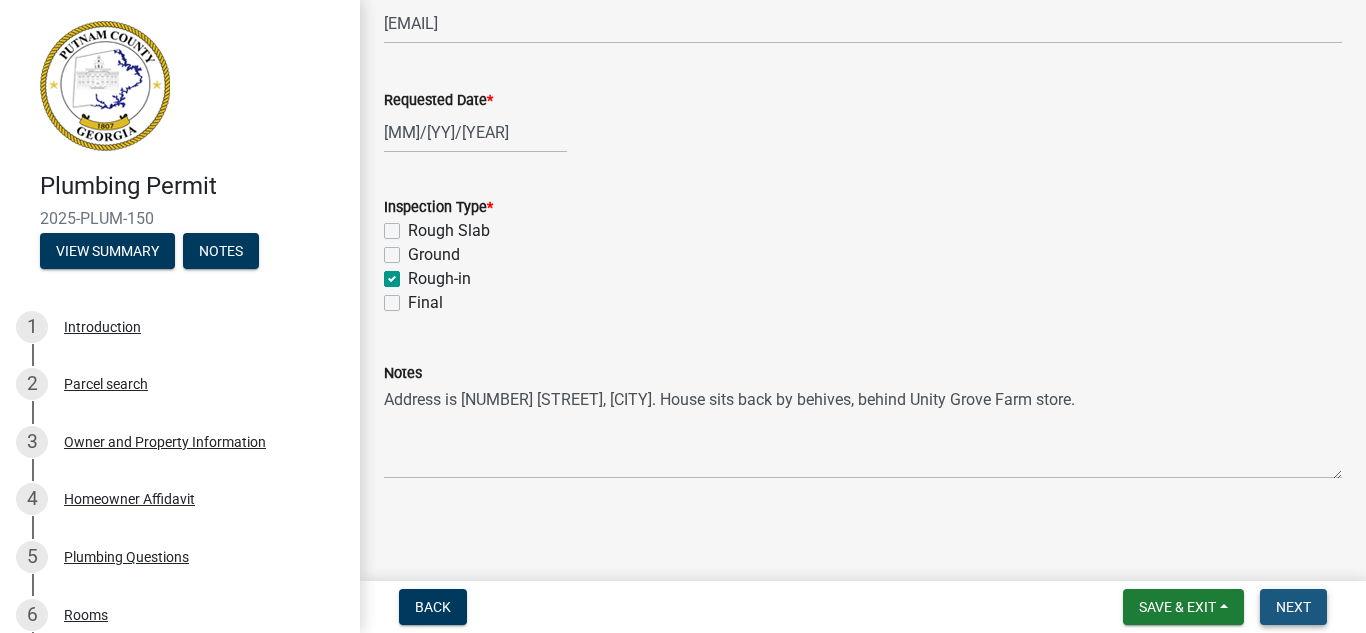 click on "Next" at bounding box center [1293, 607] 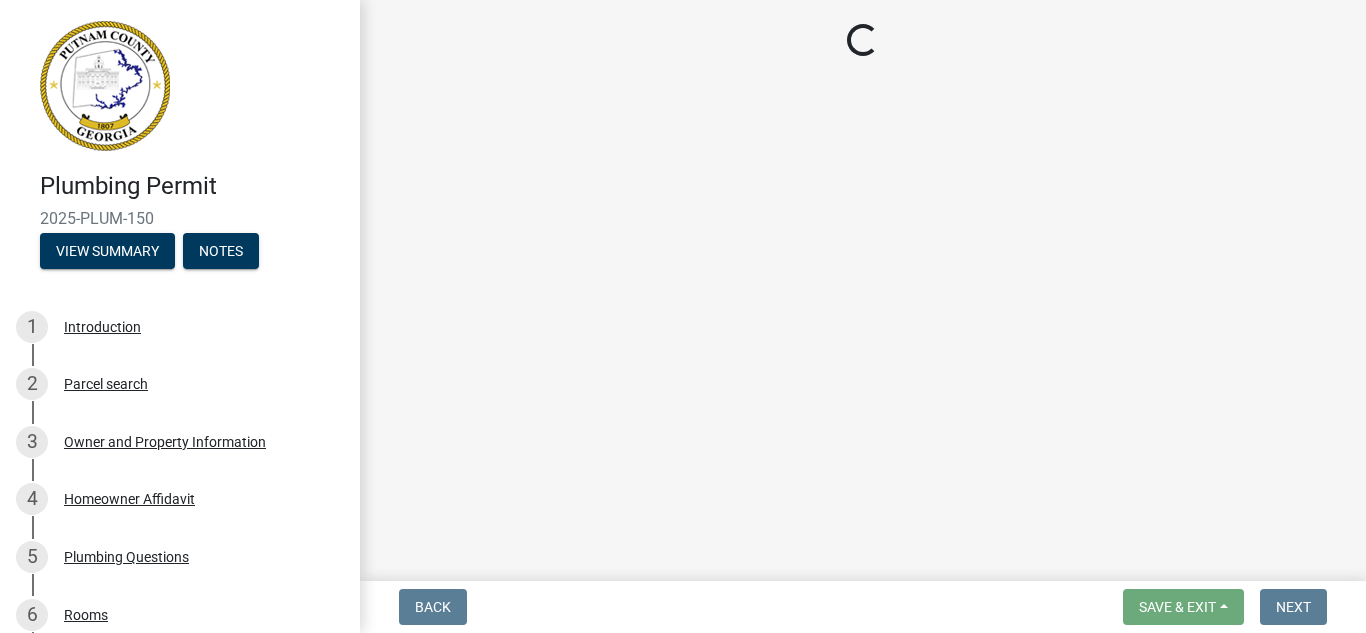 scroll, scrollTop: 0, scrollLeft: 0, axis: both 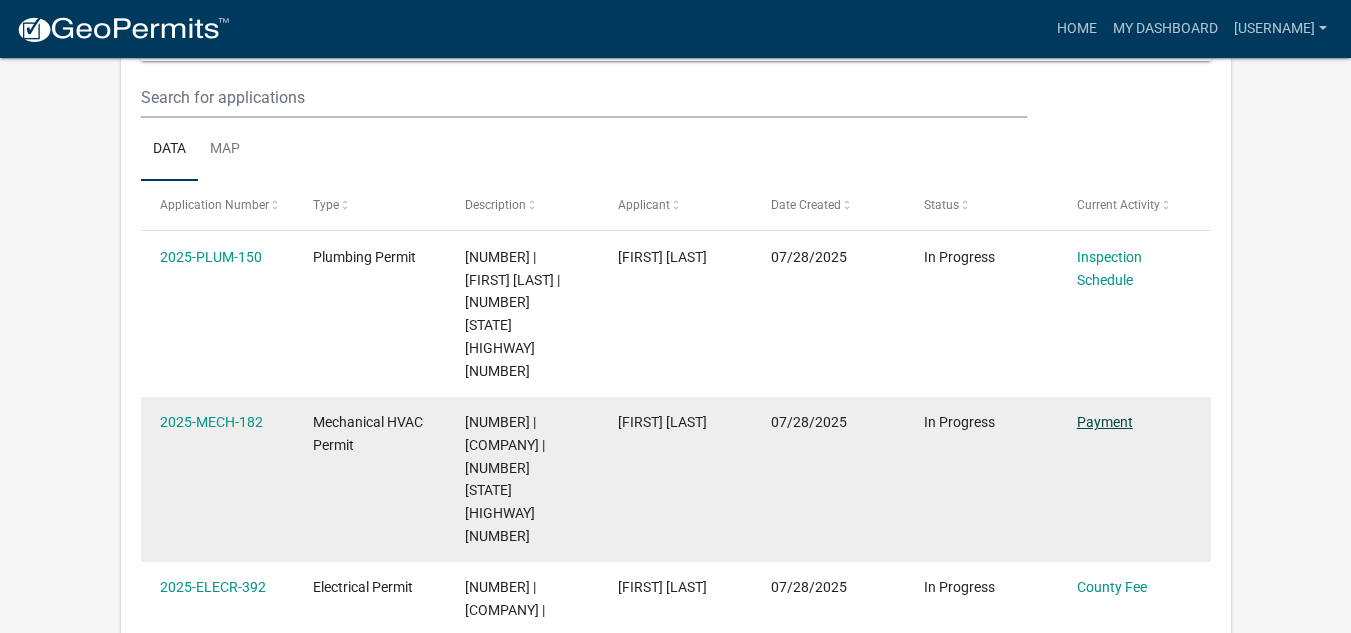 click on "Payment" 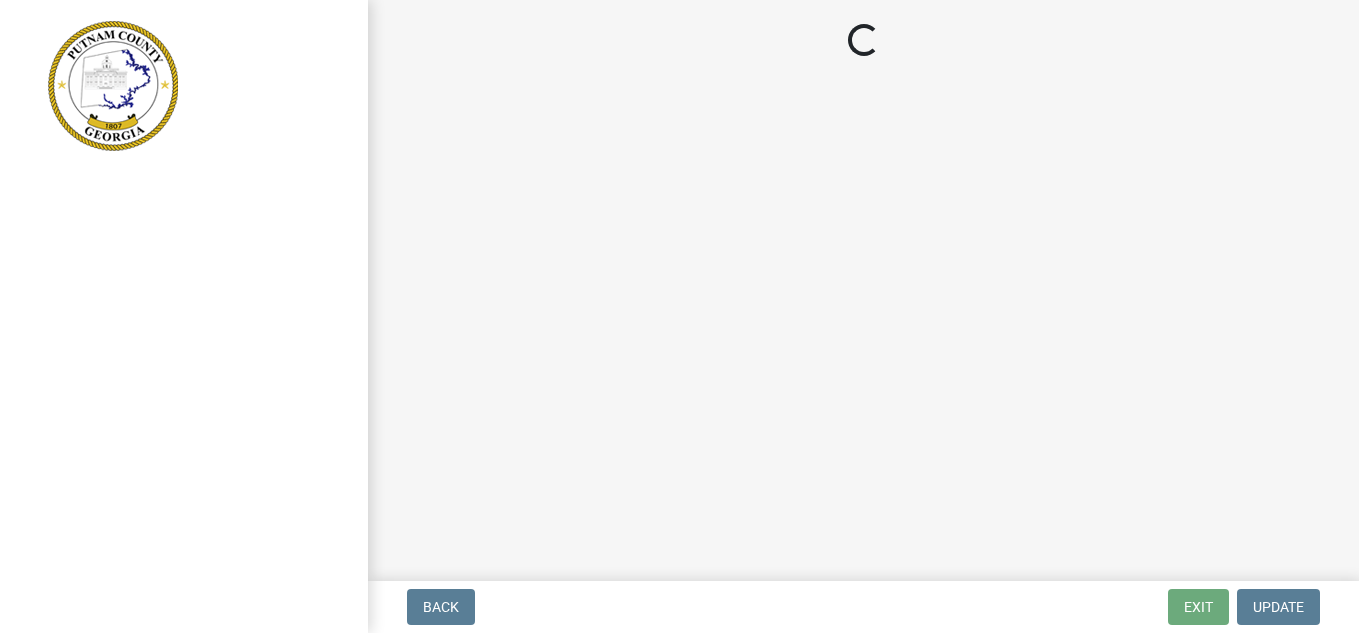 scroll, scrollTop: 0, scrollLeft: 0, axis: both 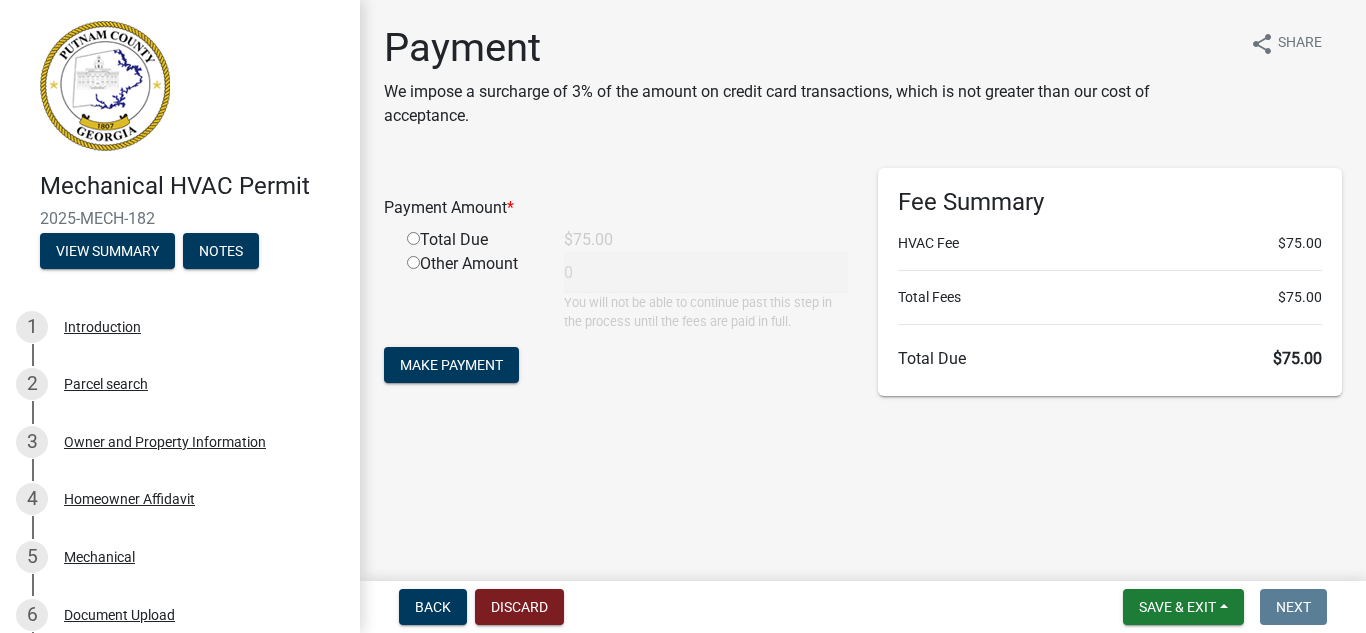 click 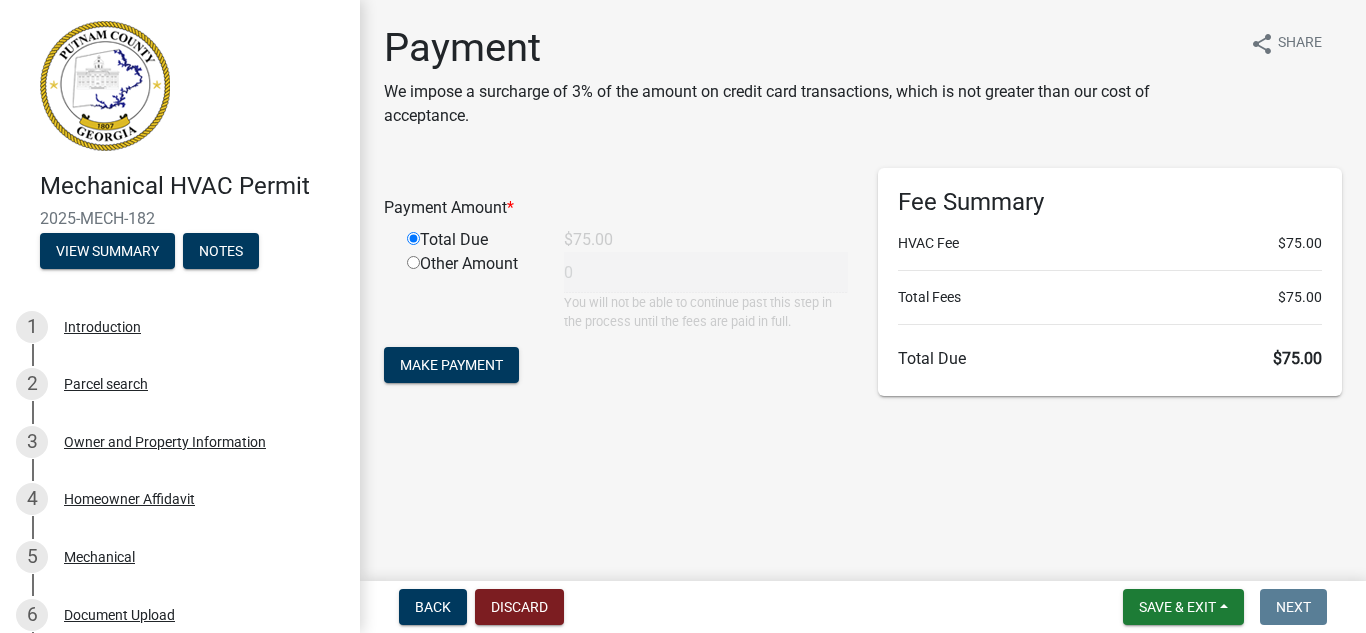 type on "[NUMBER]" 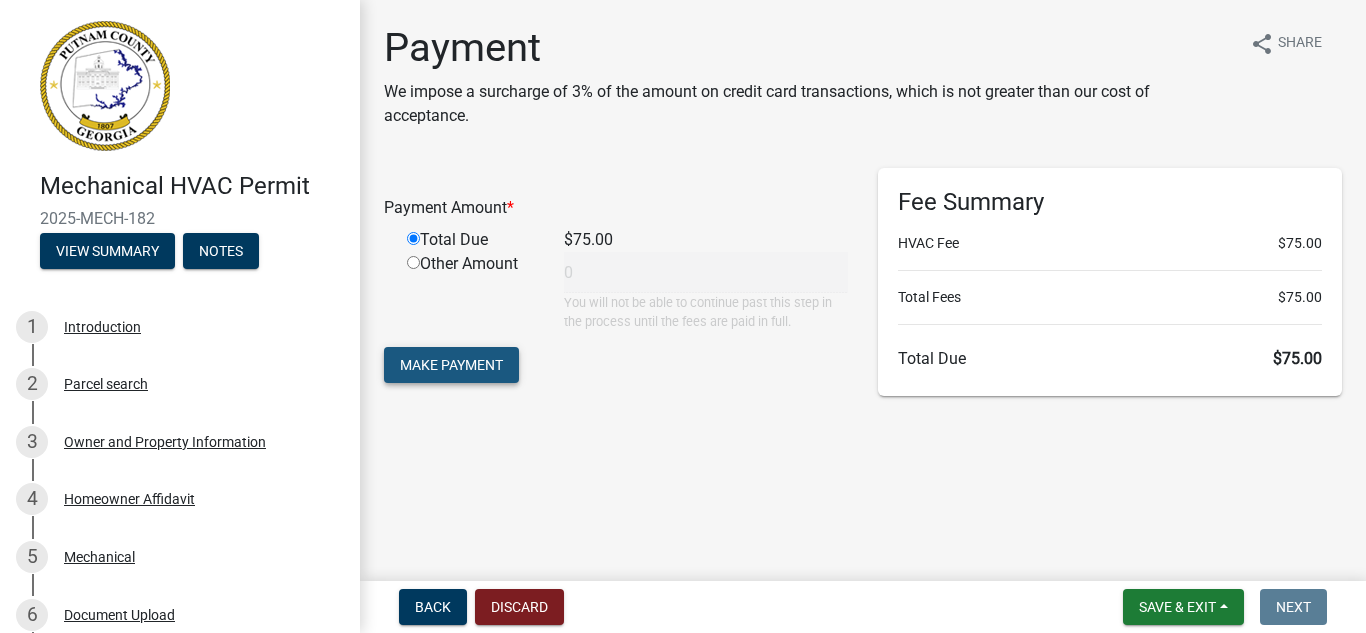 click on "Make Payment" 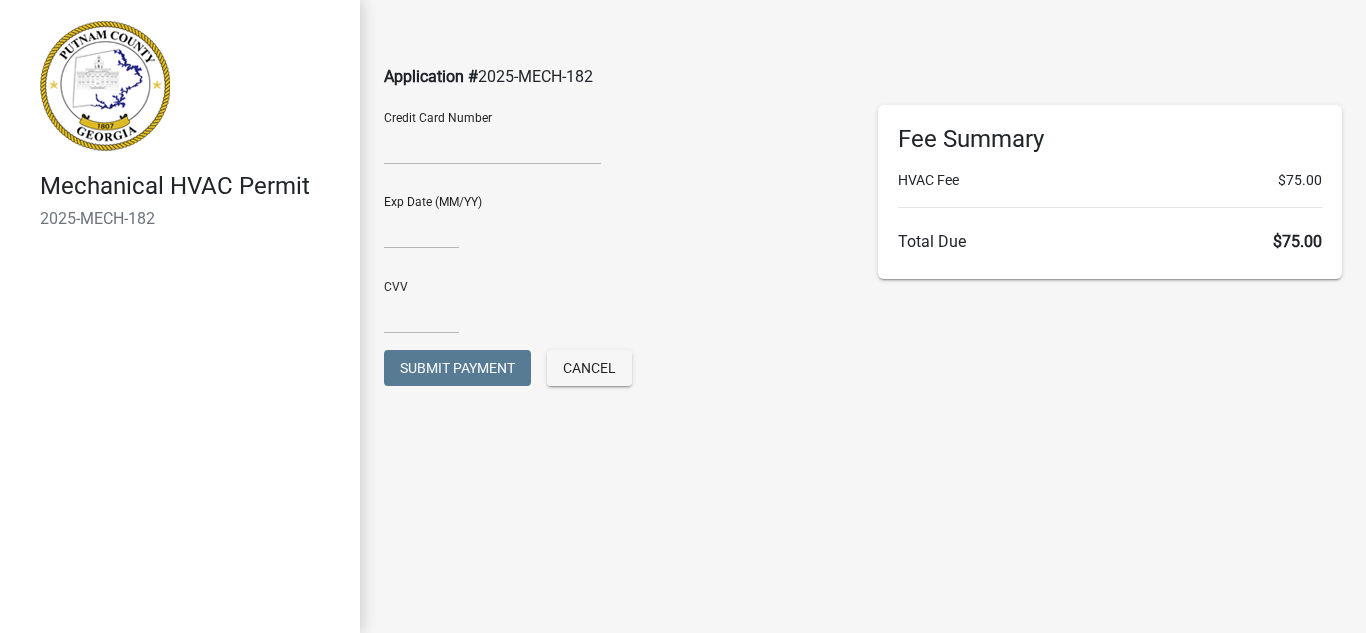 scroll, scrollTop: 0, scrollLeft: 0, axis: both 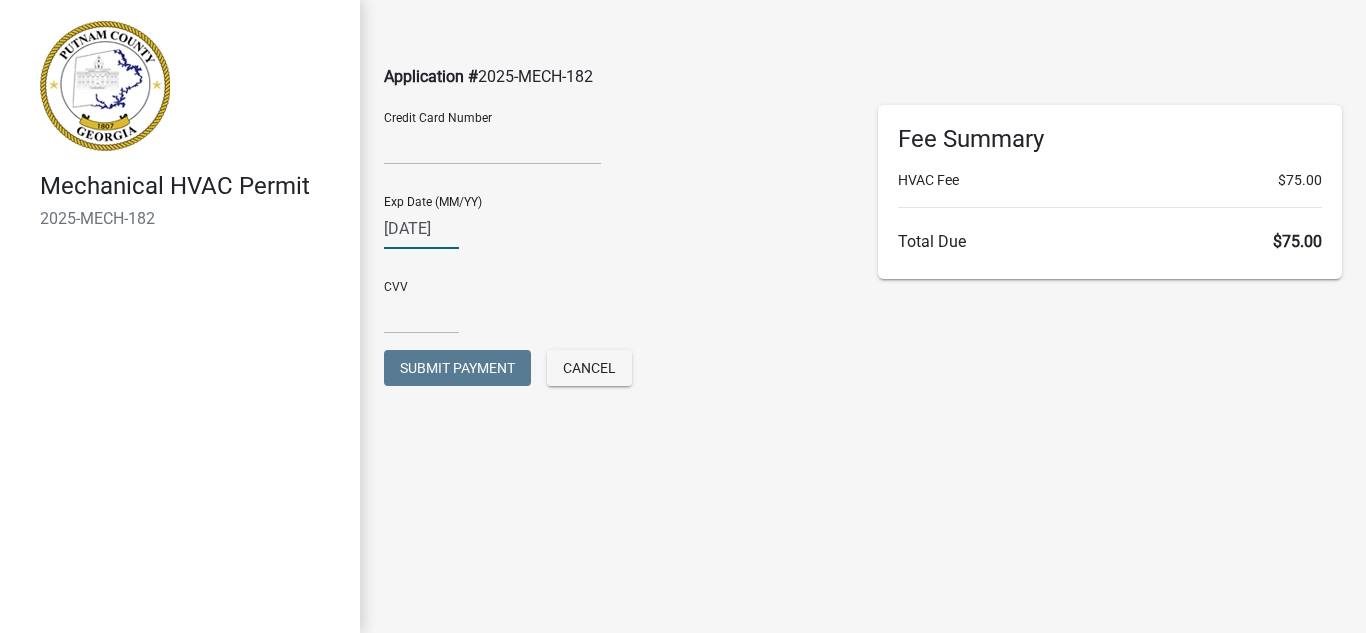 click on "[DATE]" 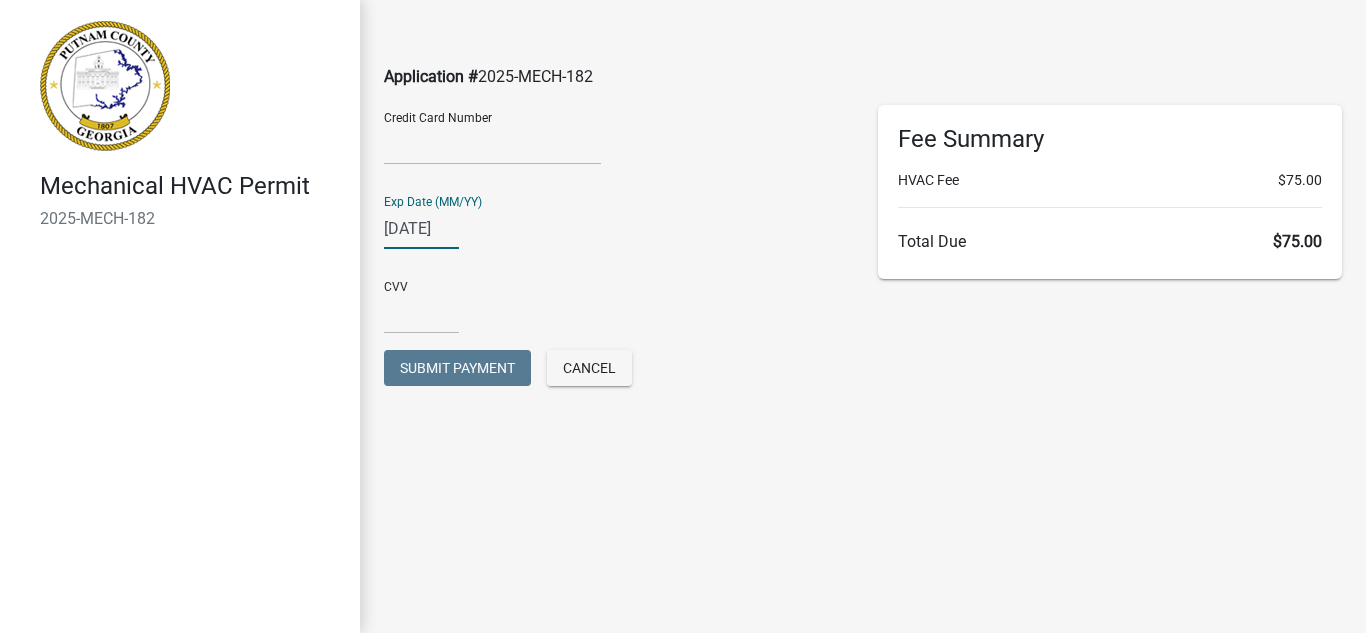 type on "[DATE]" 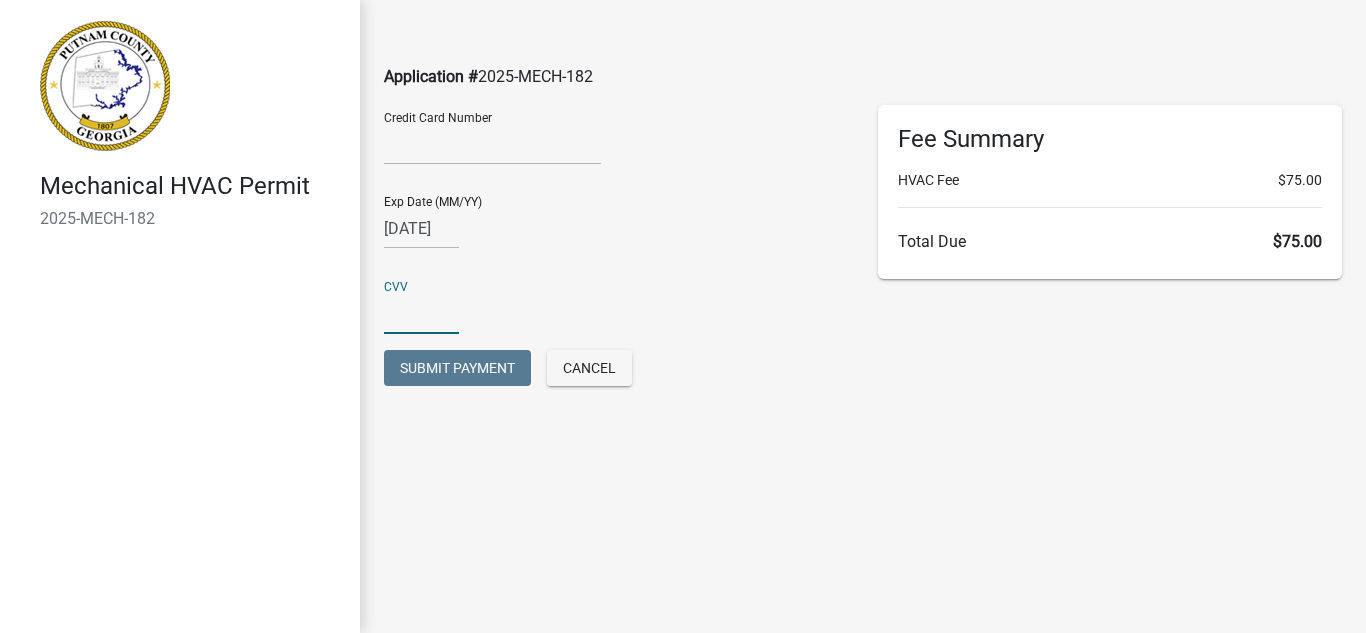 click 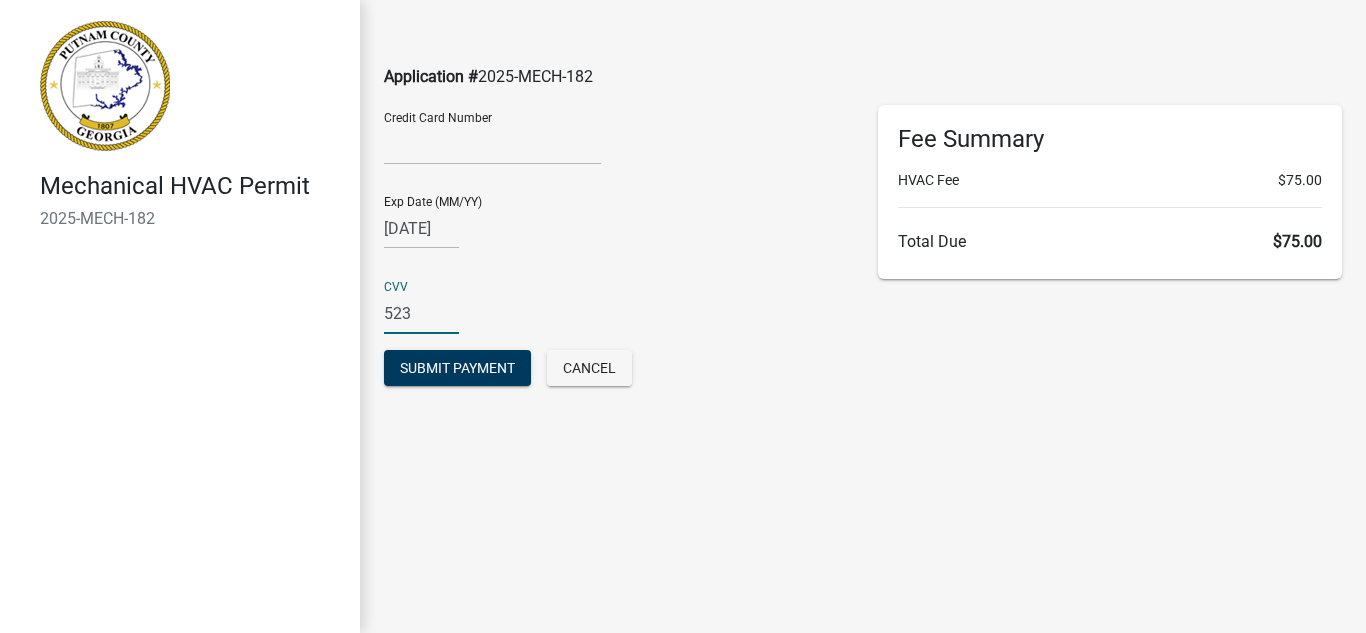 type on "523" 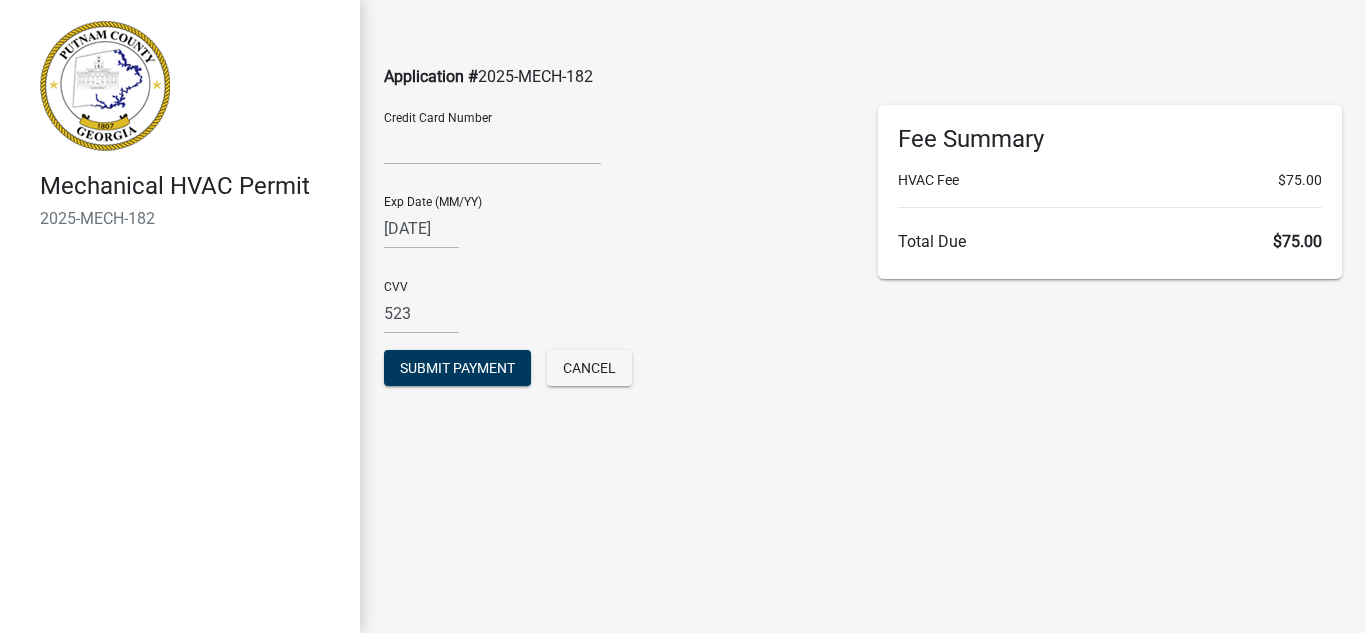 click on "Application # [NUMBER] Credit Card Number Exp Date (MM/YY) [DATE] CVV [NUMBER] Submit Payment Cancel Fee Summary  HVAC Fee  $[NUMBER]  Total Due   $[NUMBER]" 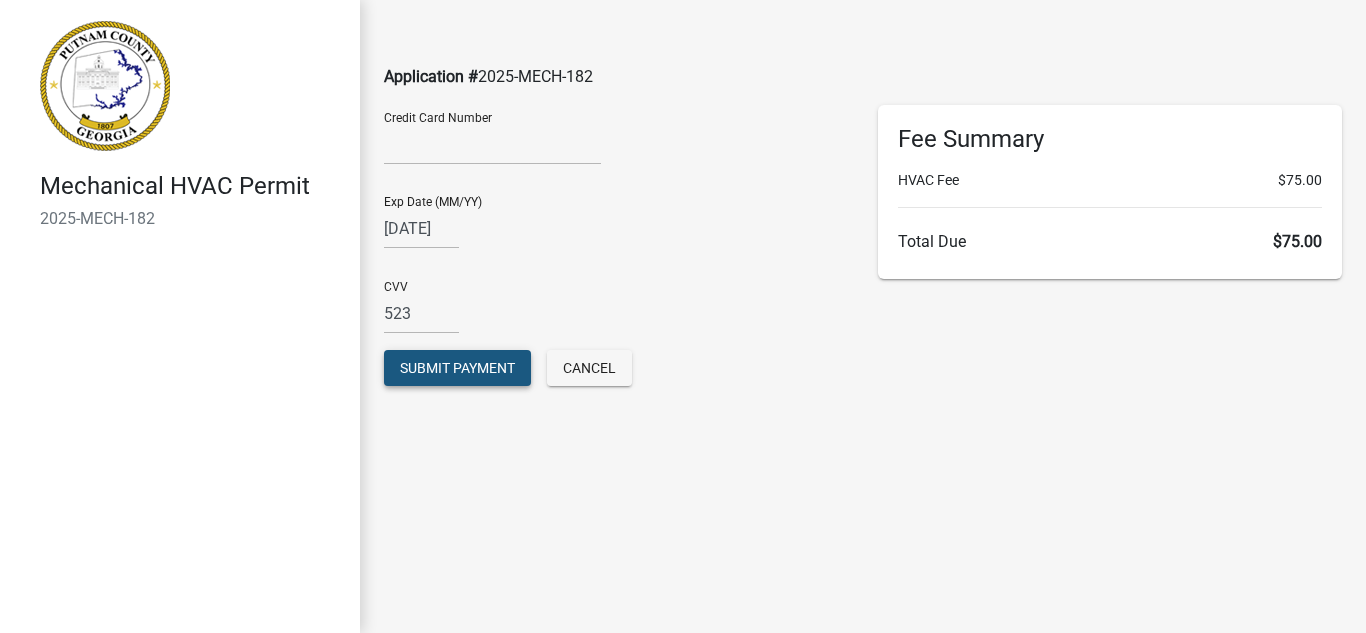 click on "Submit Payment" 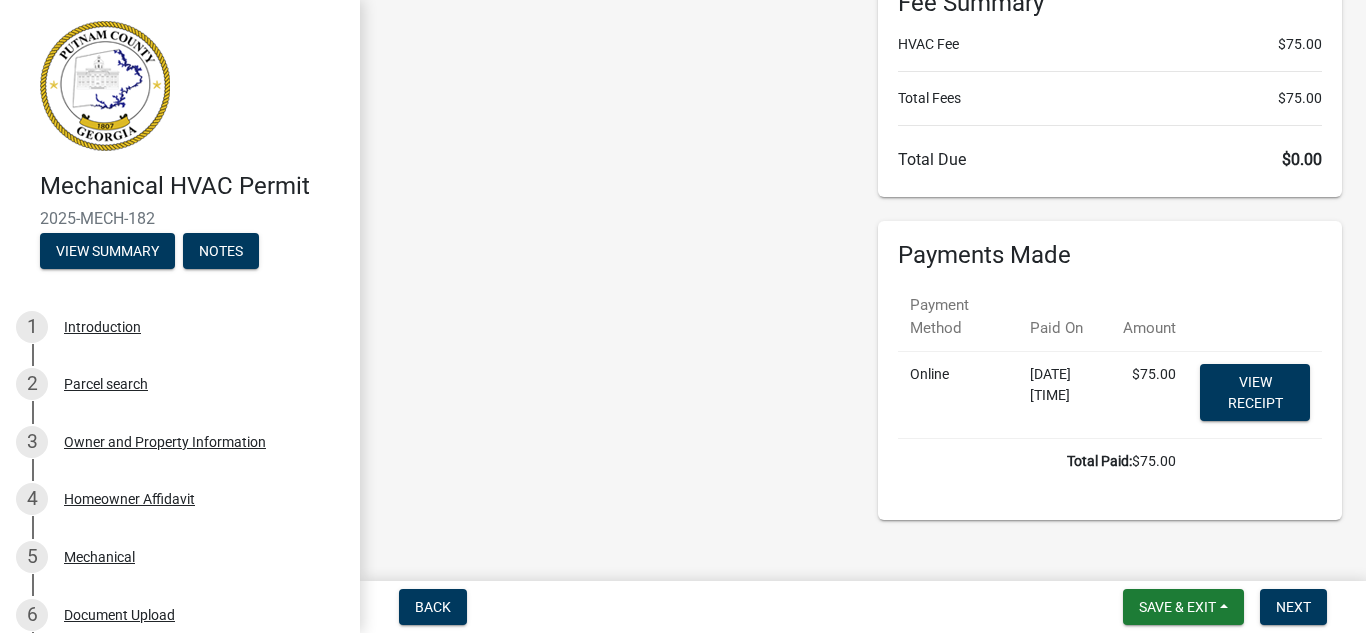 scroll, scrollTop: 200, scrollLeft: 0, axis: vertical 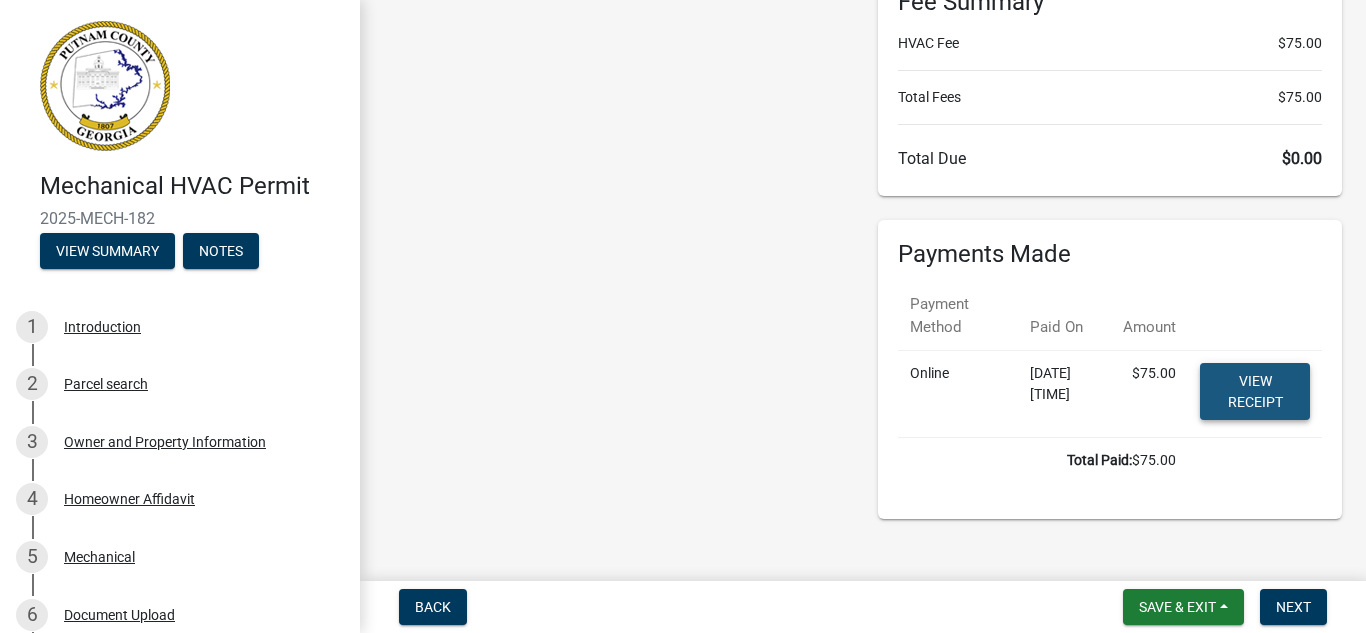 click on "View receipt" 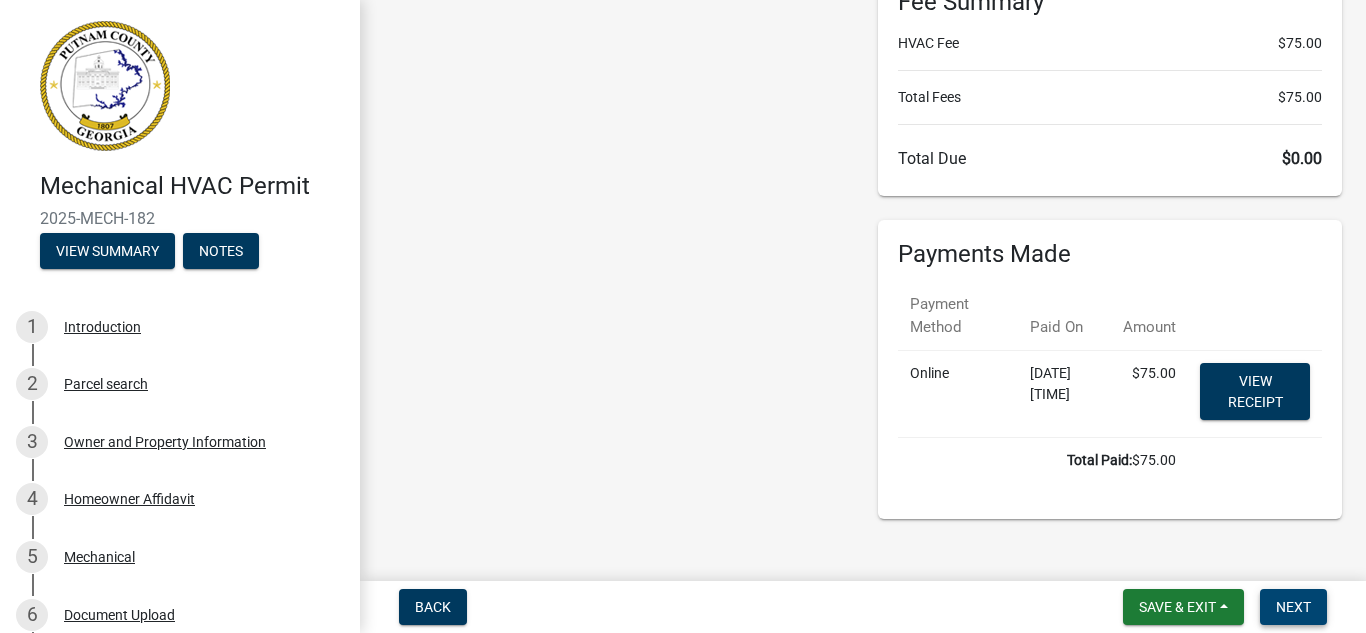 click on "Next" at bounding box center [1293, 607] 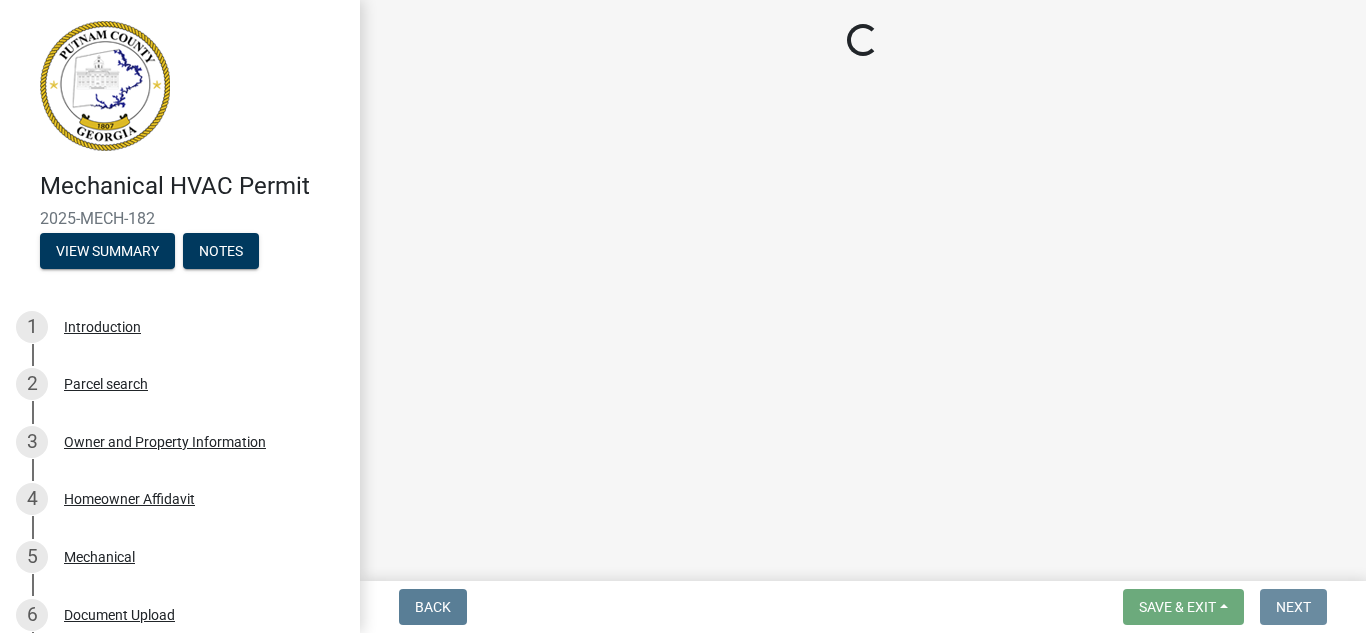 scroll, scrollTop: 0, scrollLeft: 0, axis: both 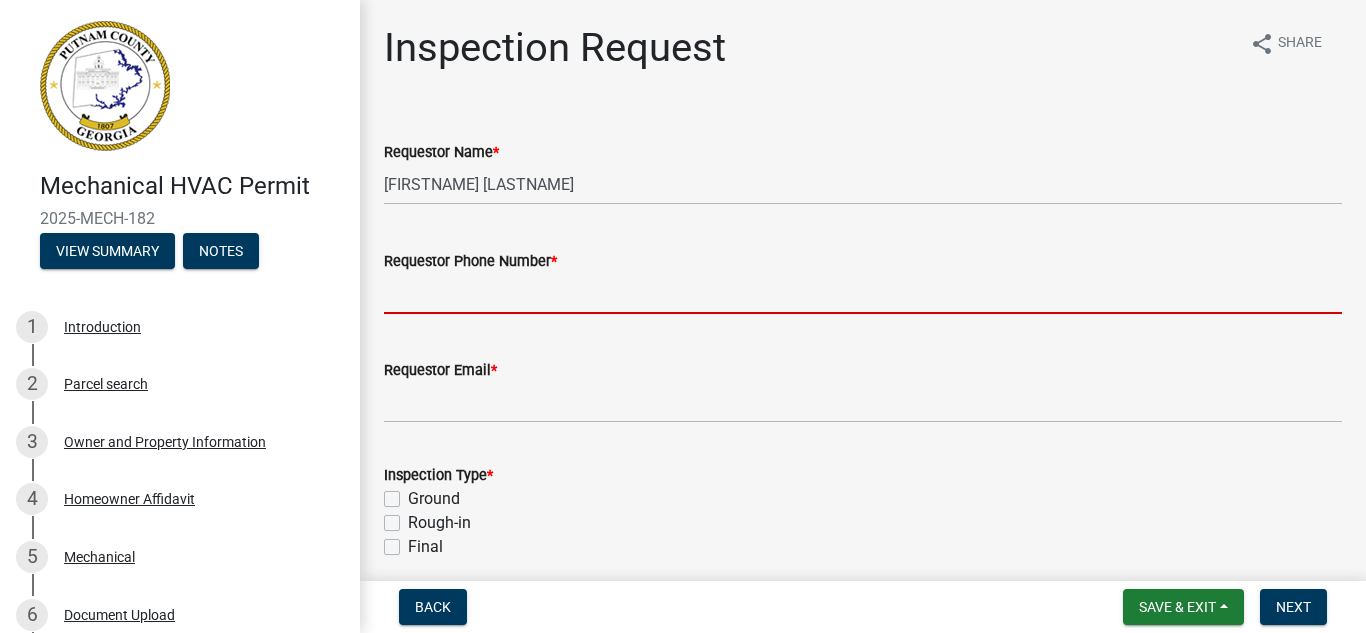 click on "Requestor Phone Number  *" at bounding box center (863, 293) 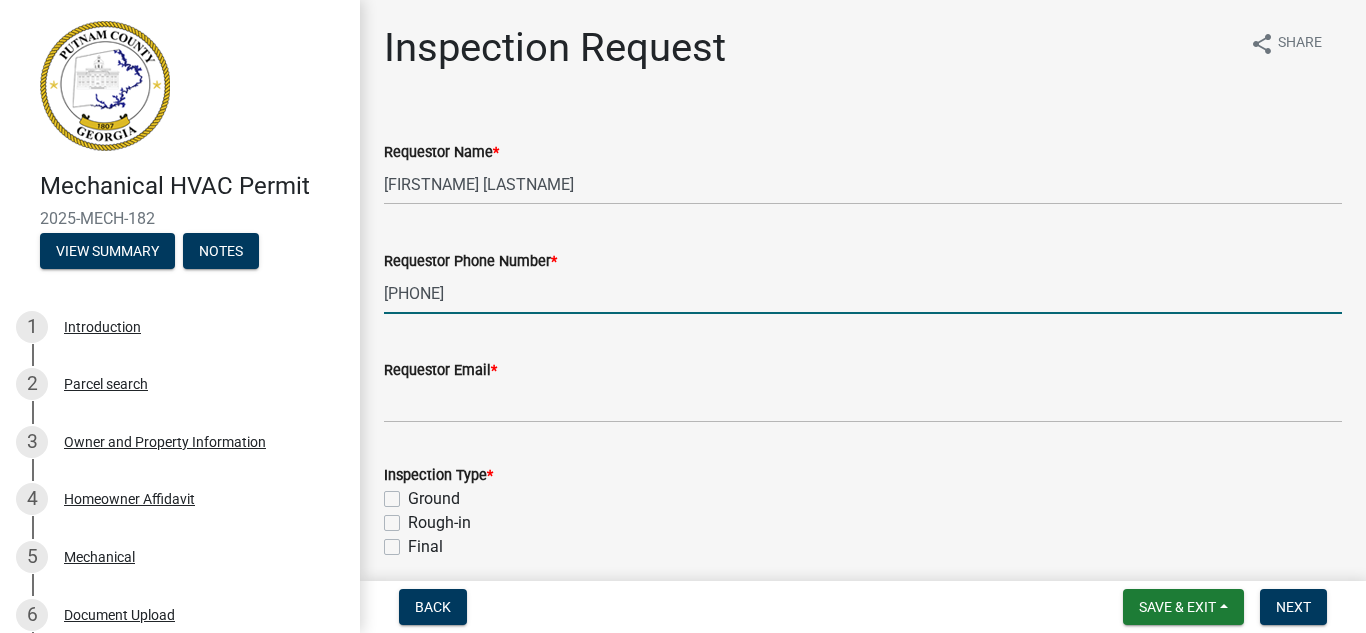 type on "[PHONE]" 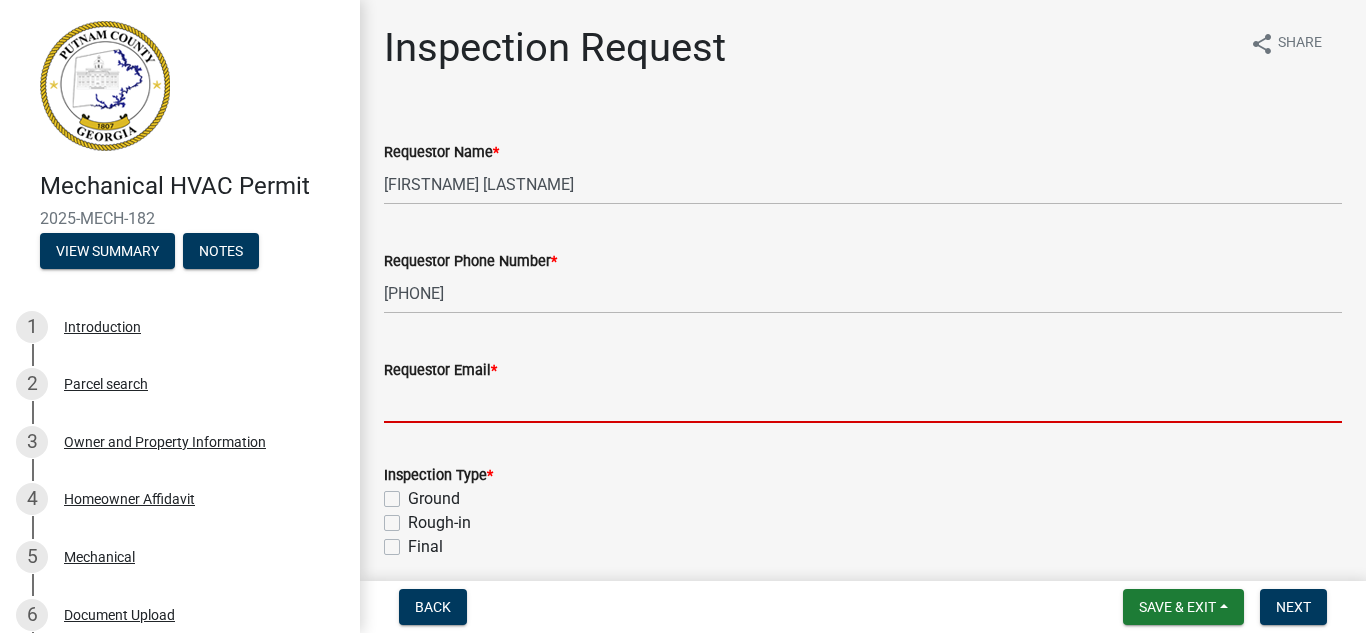 click on "Requestor Email  *" at bounding box center [863, 402] 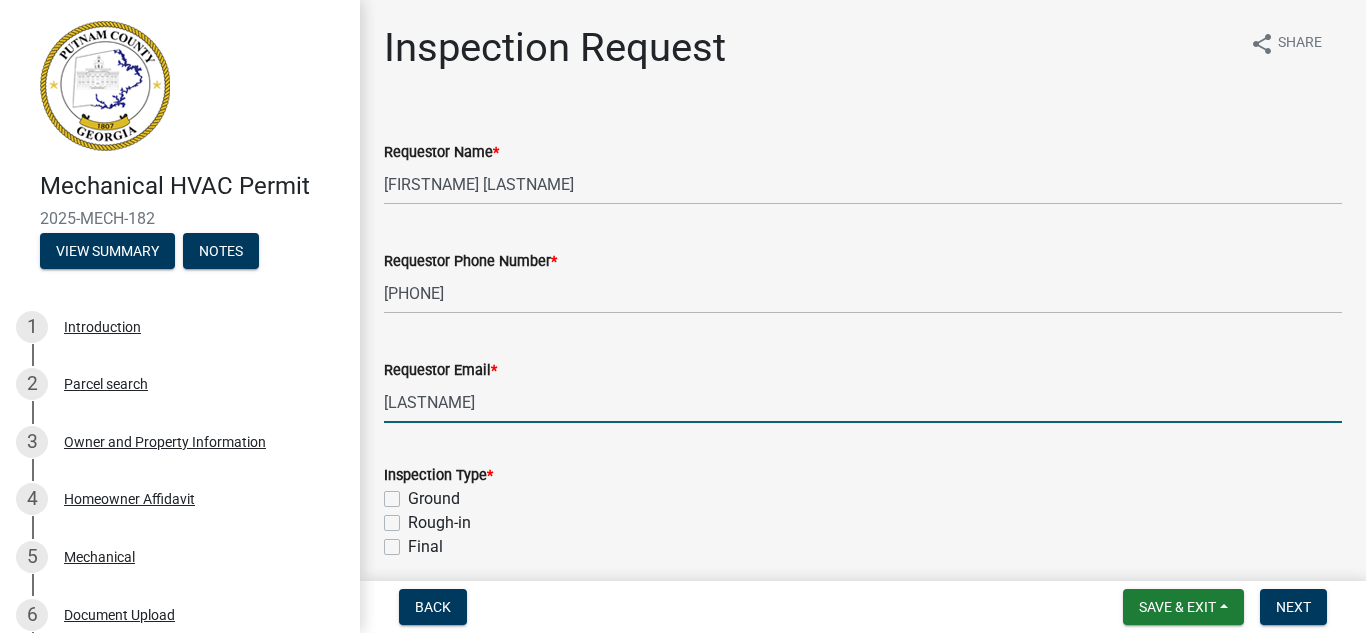 type on "[EMAIL]" 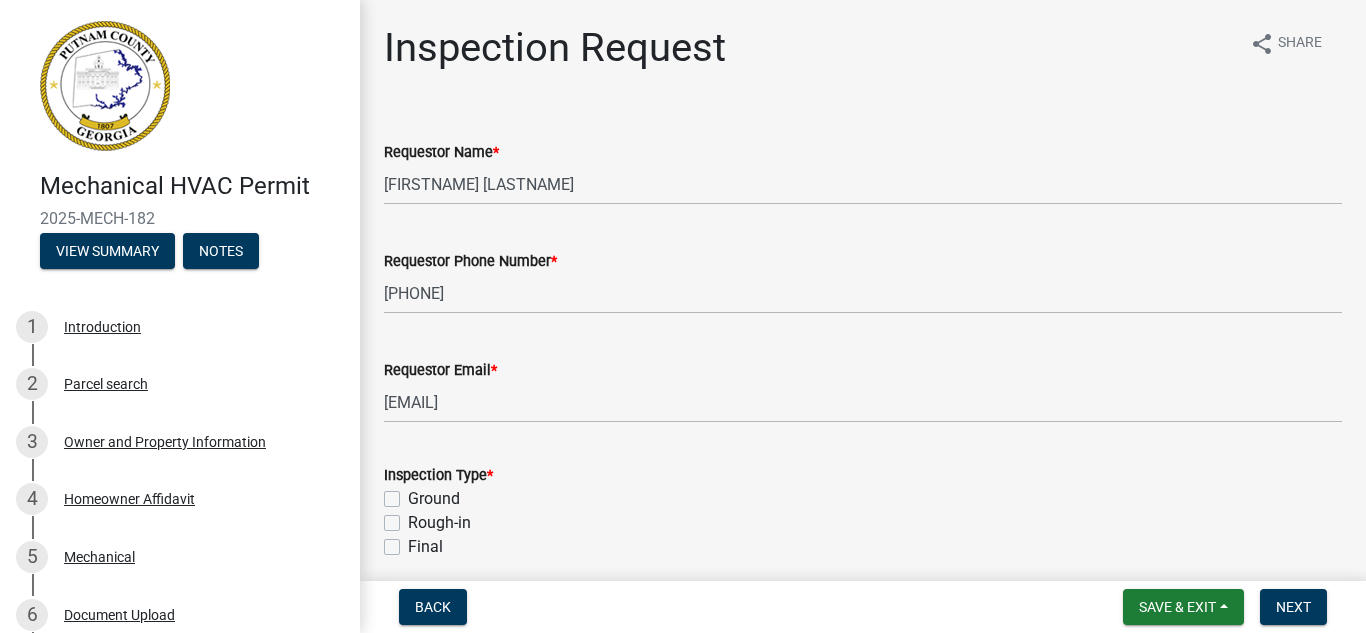 click on "Rough-in" 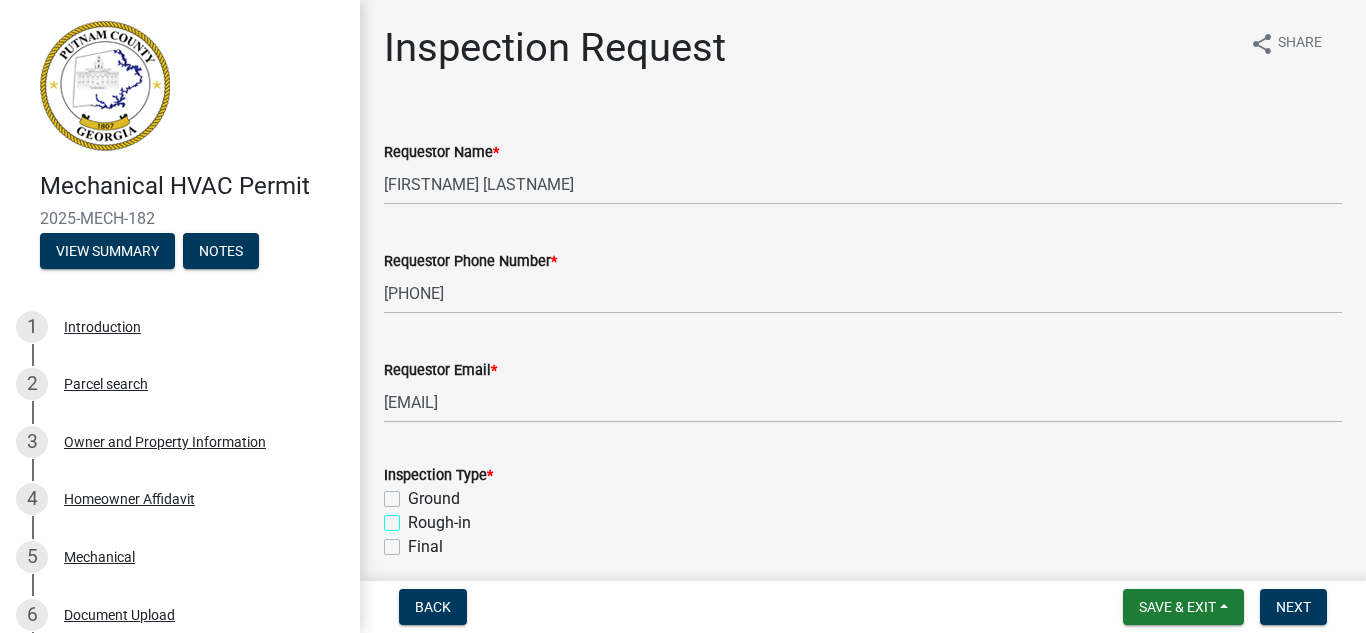 click on "Rough-in" at bounding box center (414, 517) 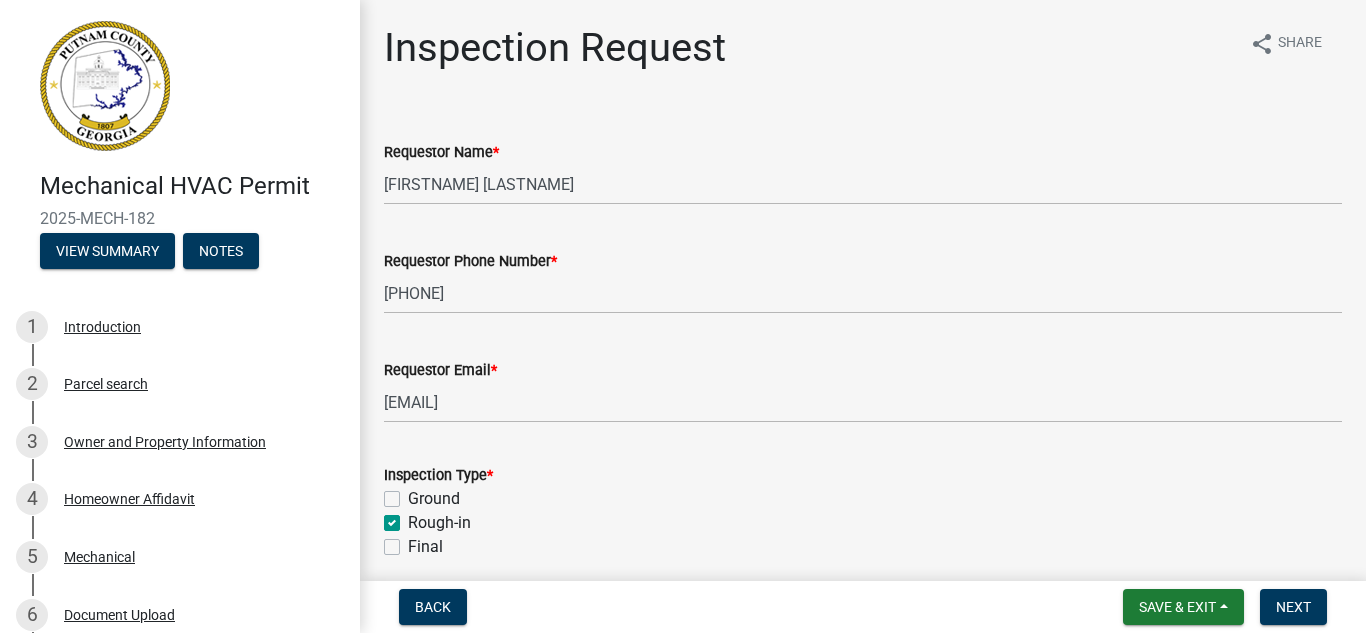 checkbox on "false" 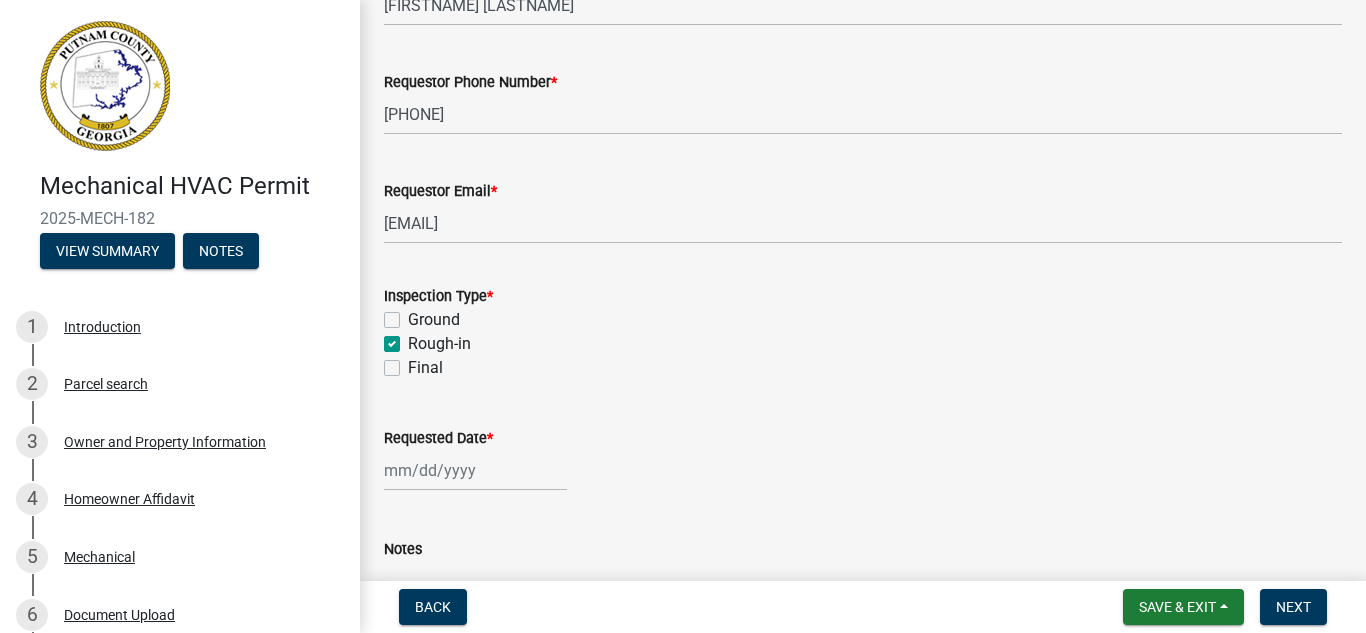 scroll, scrollTop: 200, scrollLeft: 0, axis: vertical 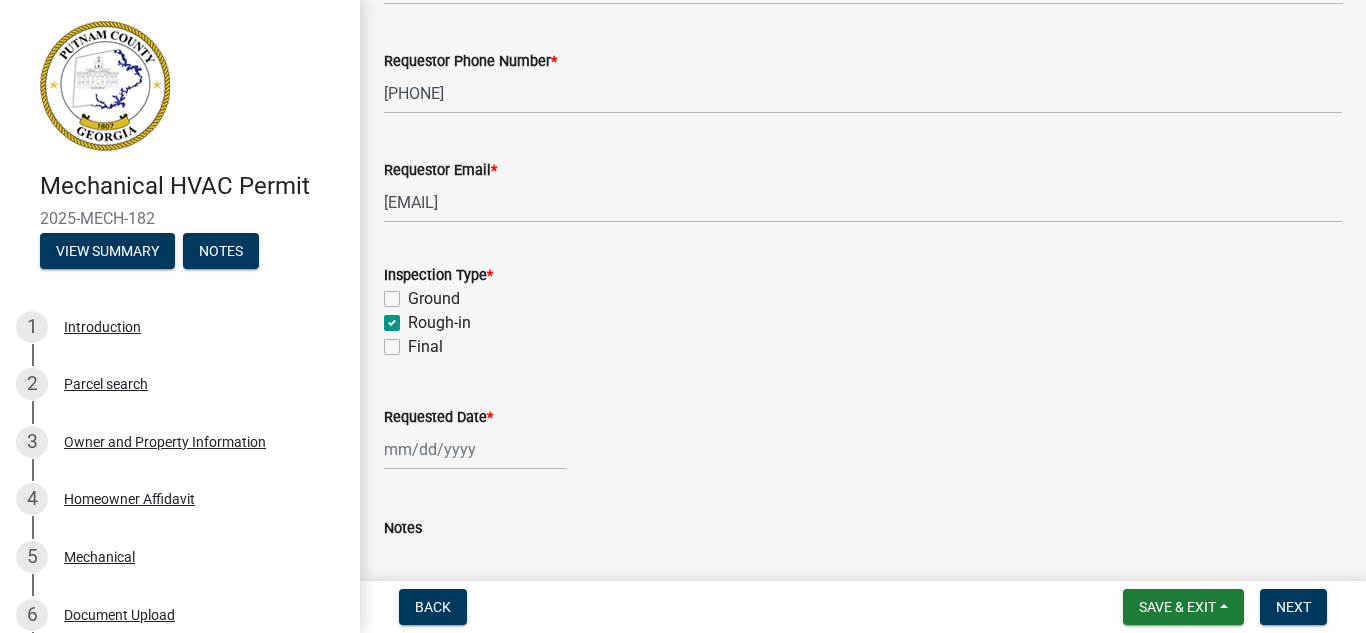 select on "8" 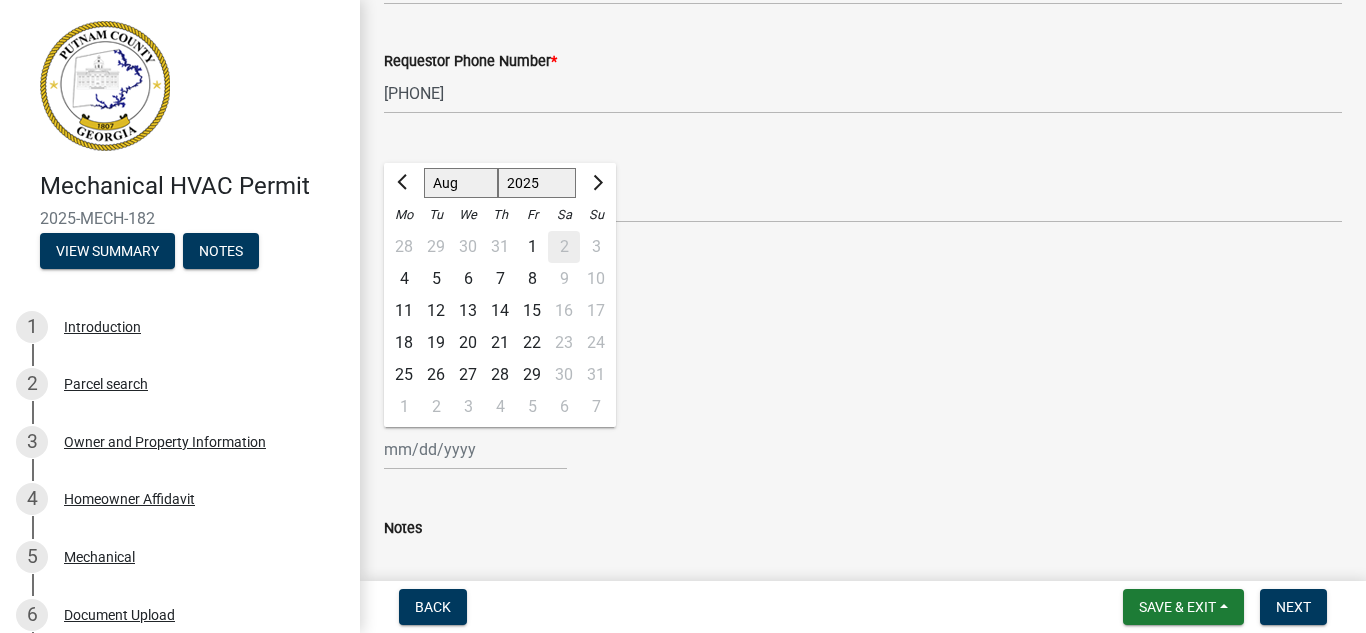 click on "Requested Date  *" at bounding box center (475, 449) 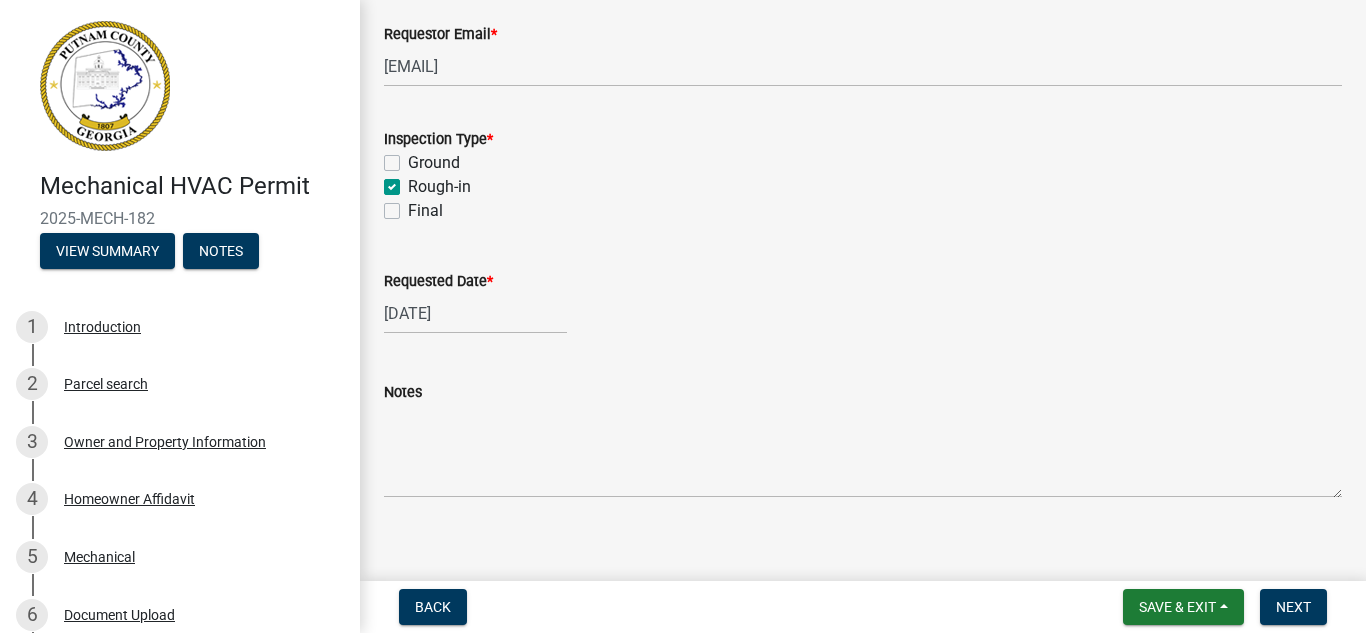 scroll, scrollTop: 355, scrollLeft: 0, axis: vertical 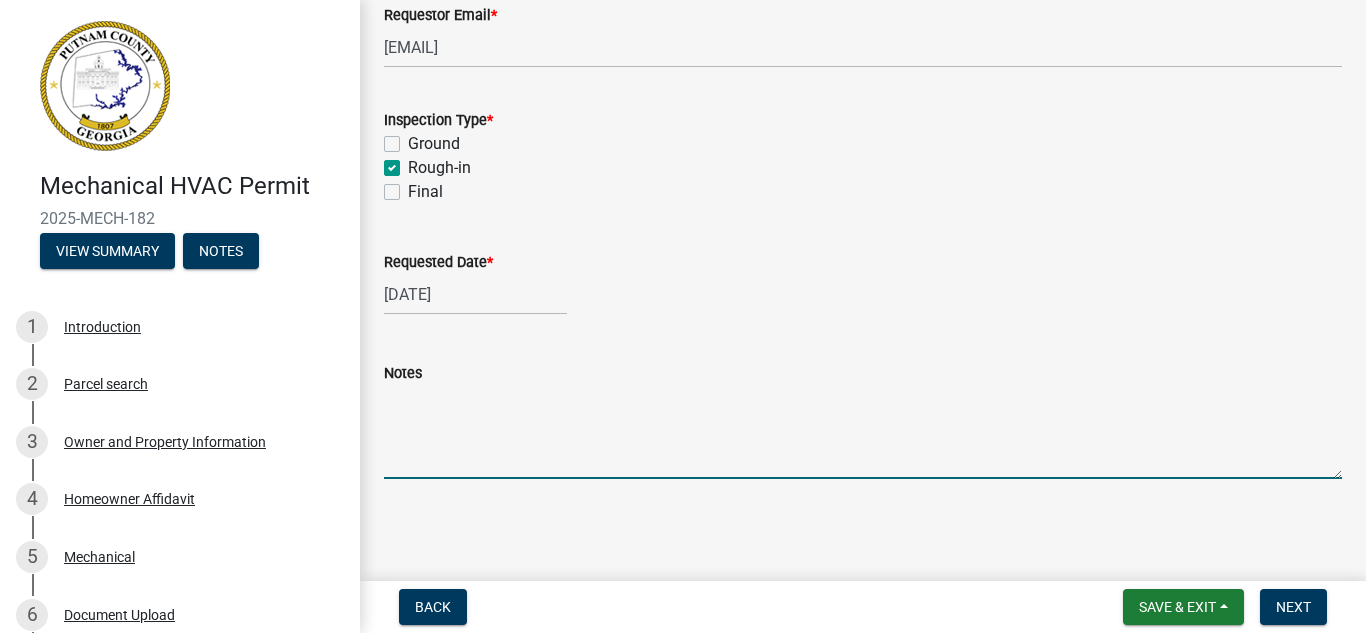 click on "Notes" at bounding box center [863, 432] 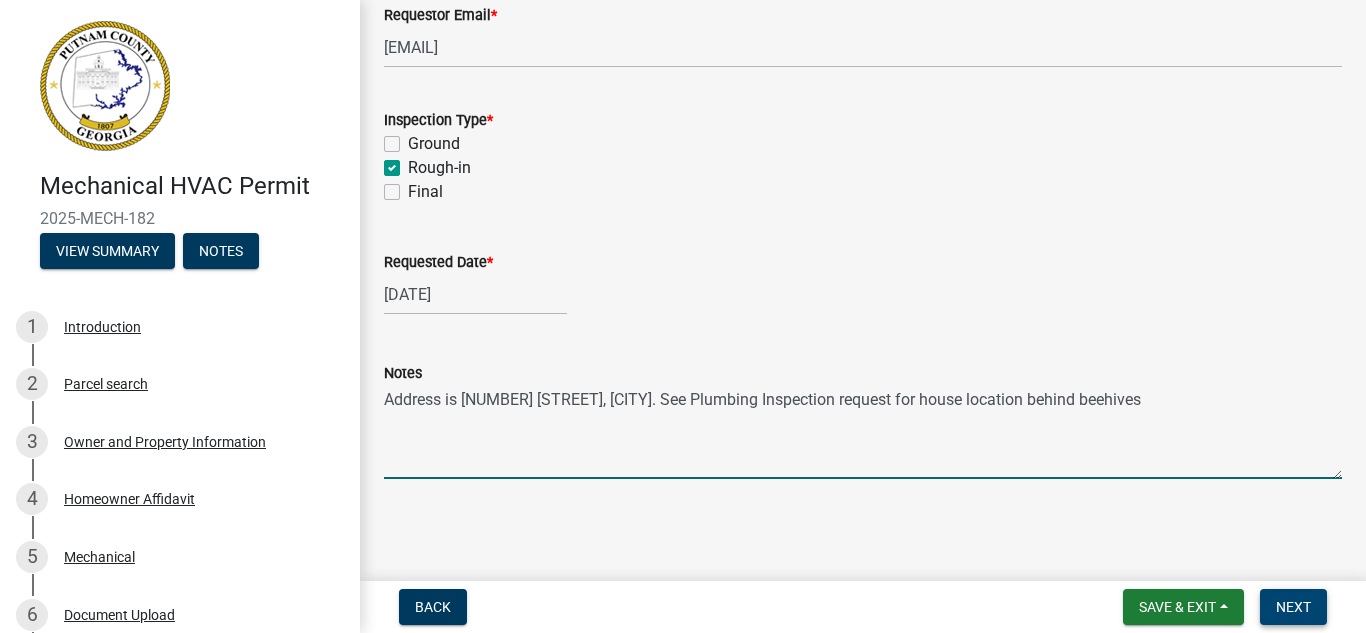 type on "Address is 261 Hwy 212, Eatonton. See Plumbing Inspection request for house location behind beehives" 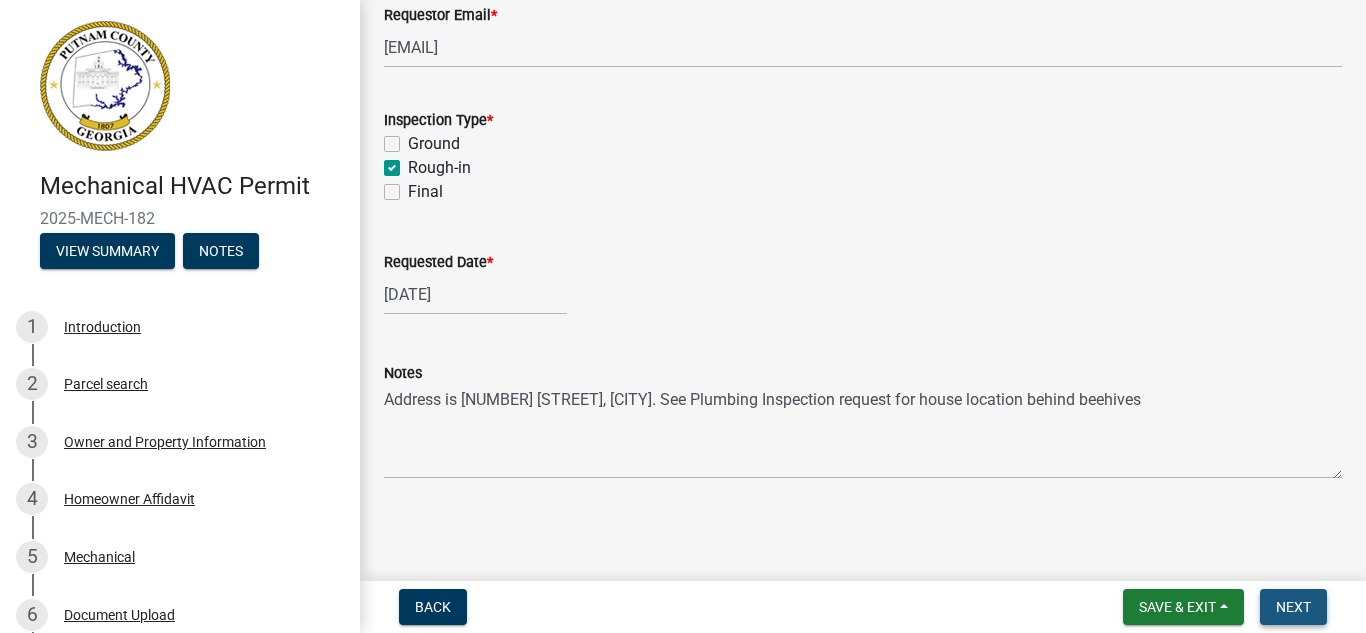 click on "Next" at bounding box center (1293, 607) 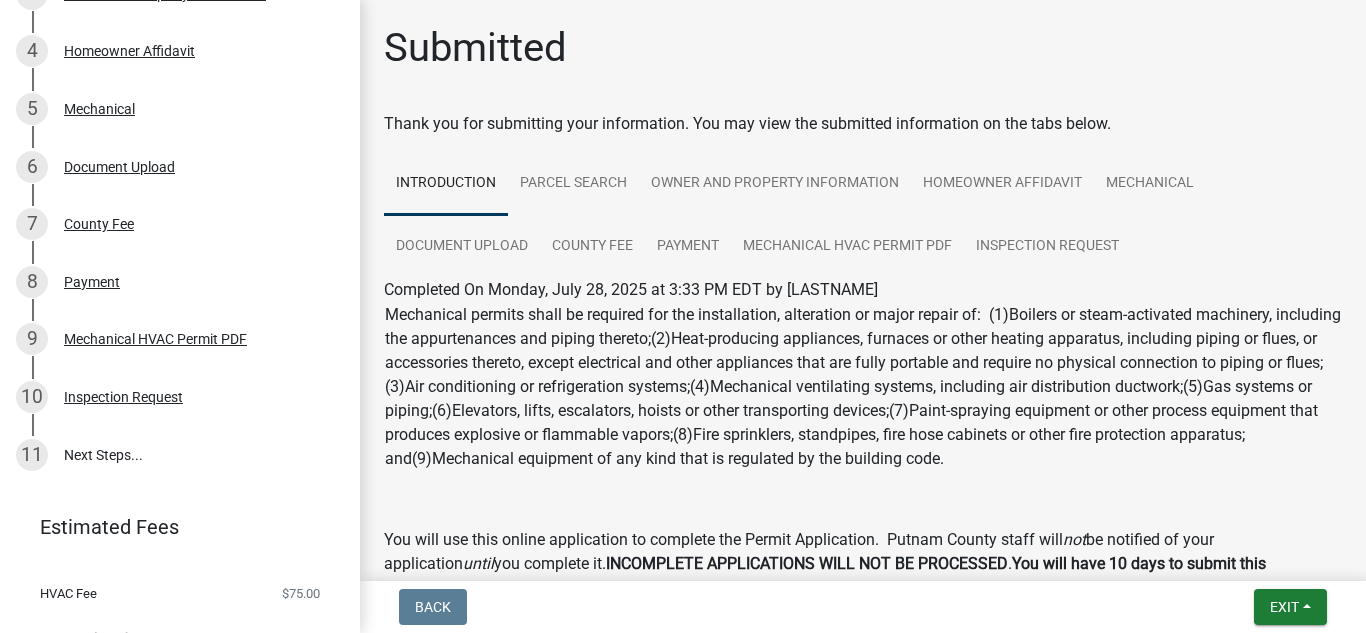 scroll, scrollTop: 484, scrollLeft: 0, axis: vertical 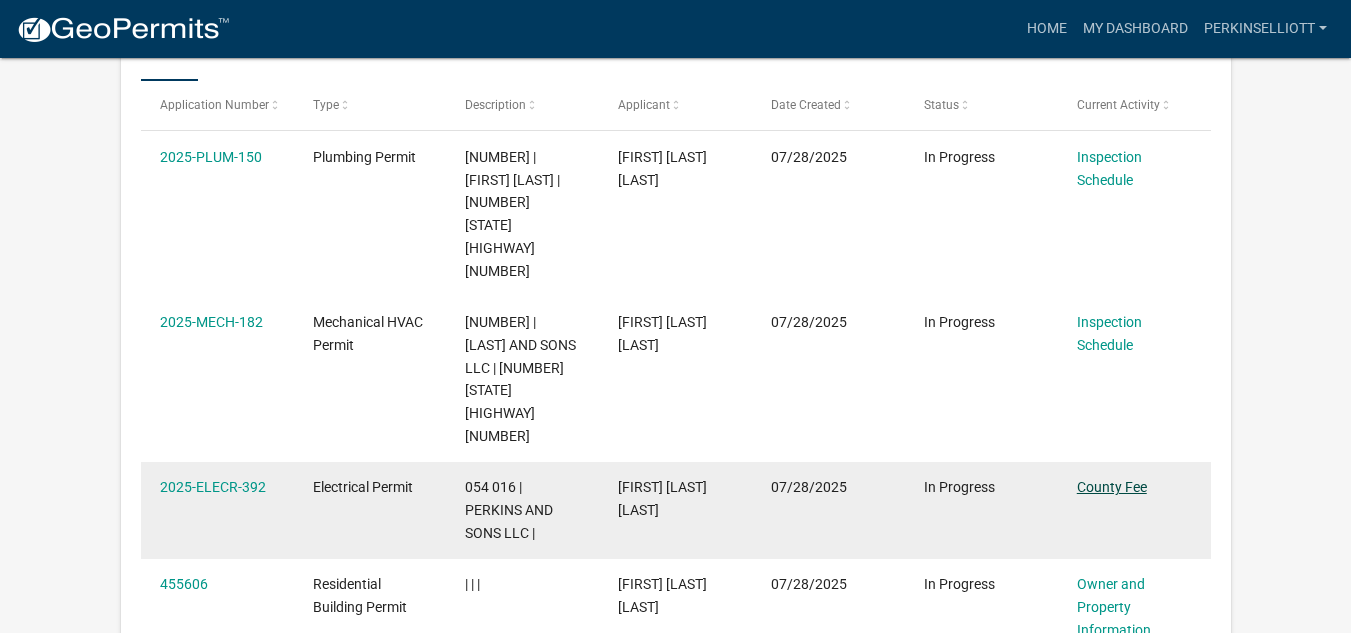 click on "County Fee" 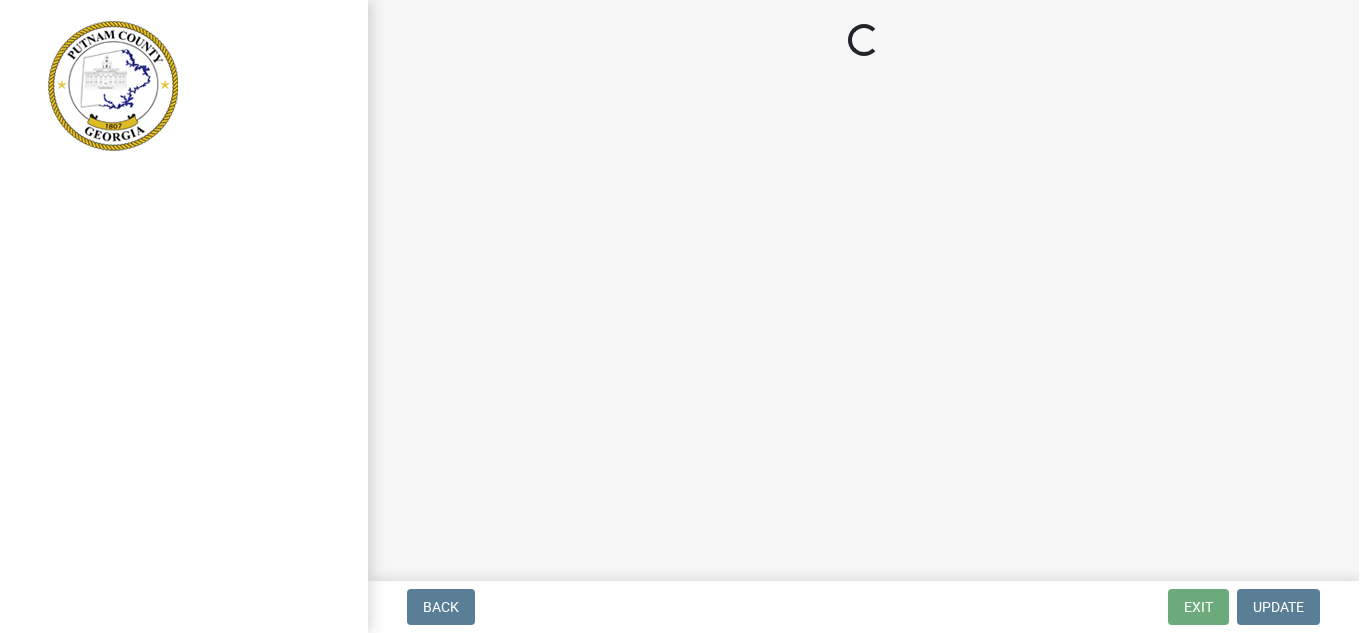 scroll, scrollTop: 0, scrollLeft: 0, axis: both 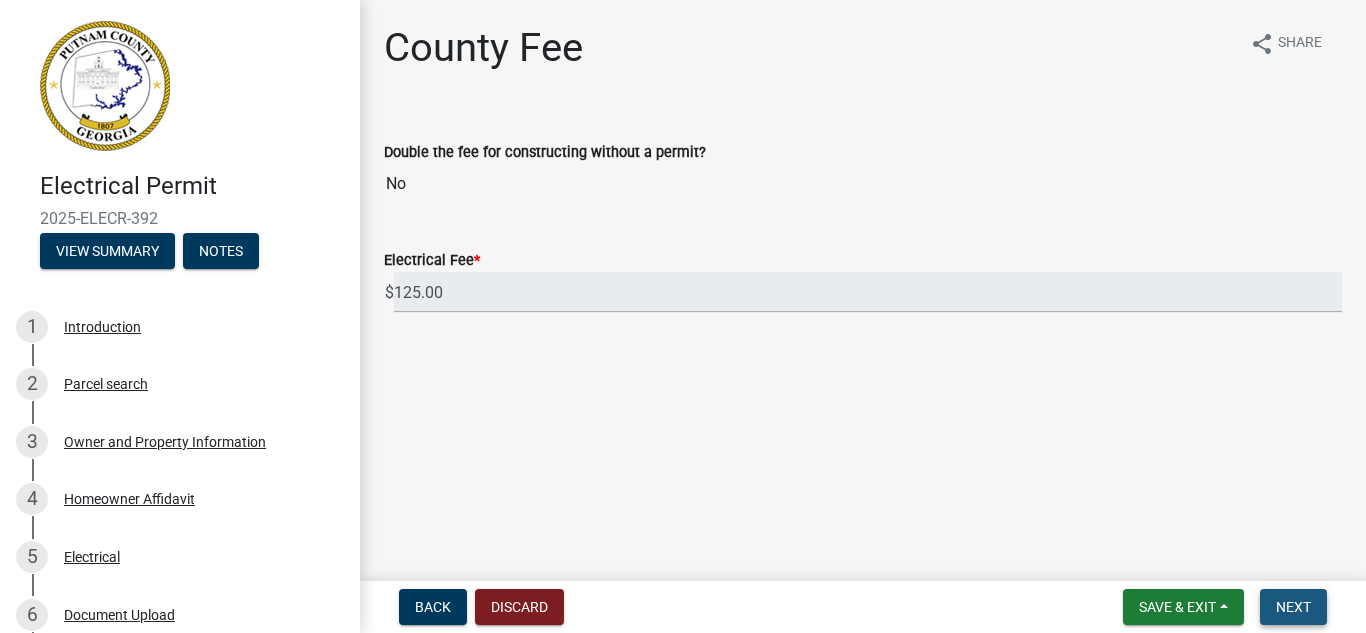click on "Next" at bounding box center [1293, 607] 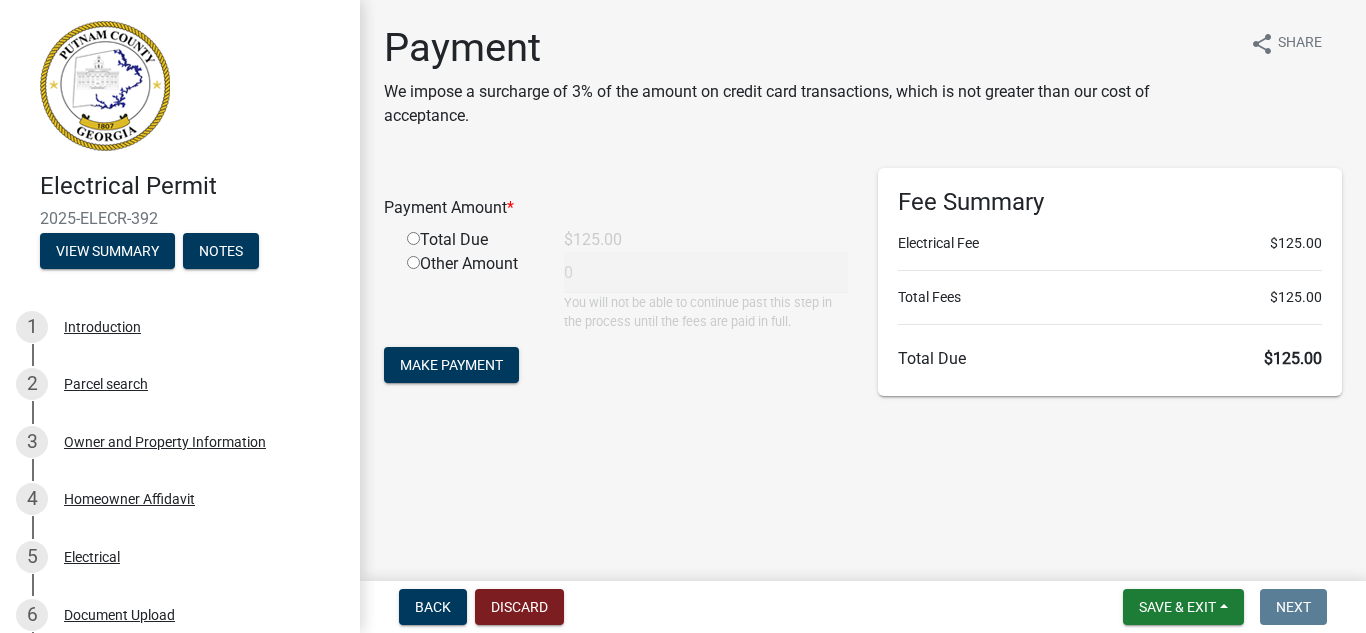 click 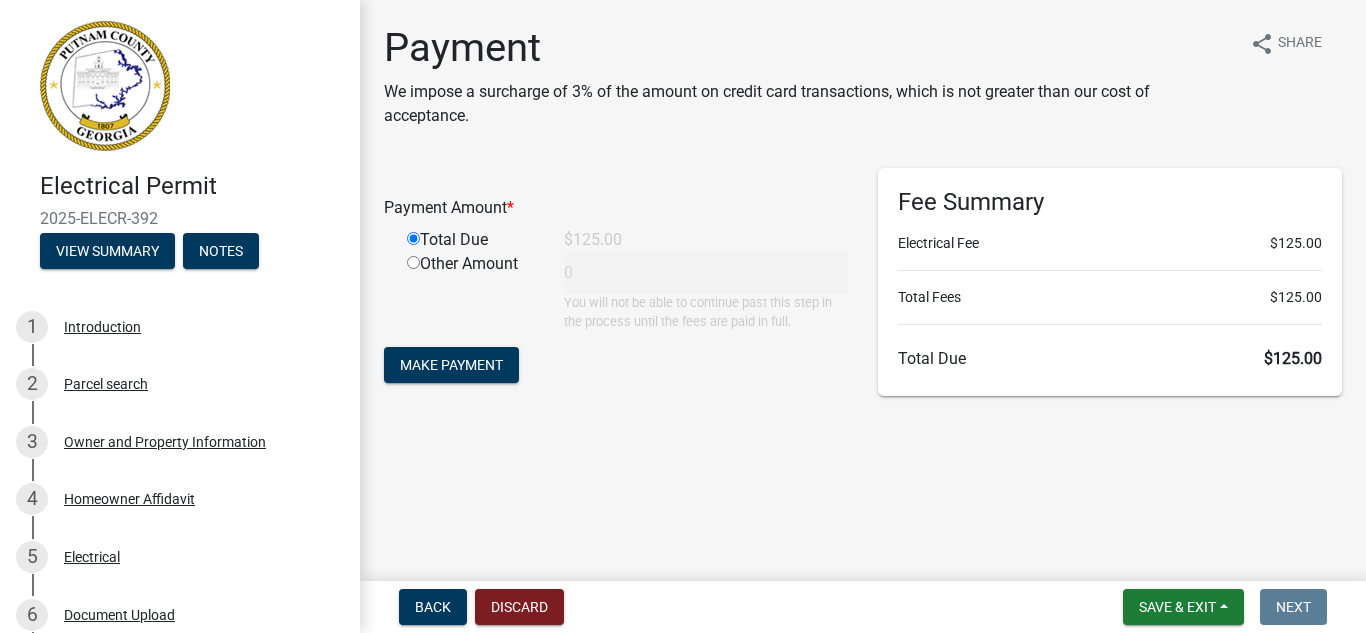 type on "125" 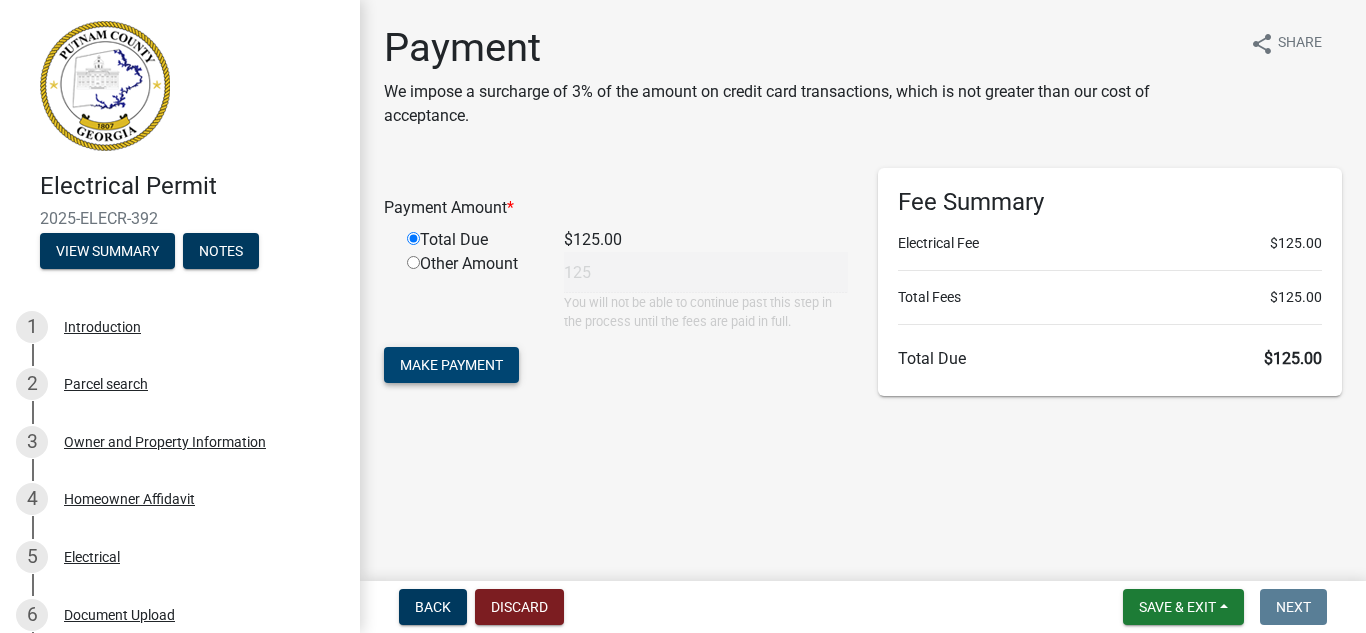 click on "Make Payment" 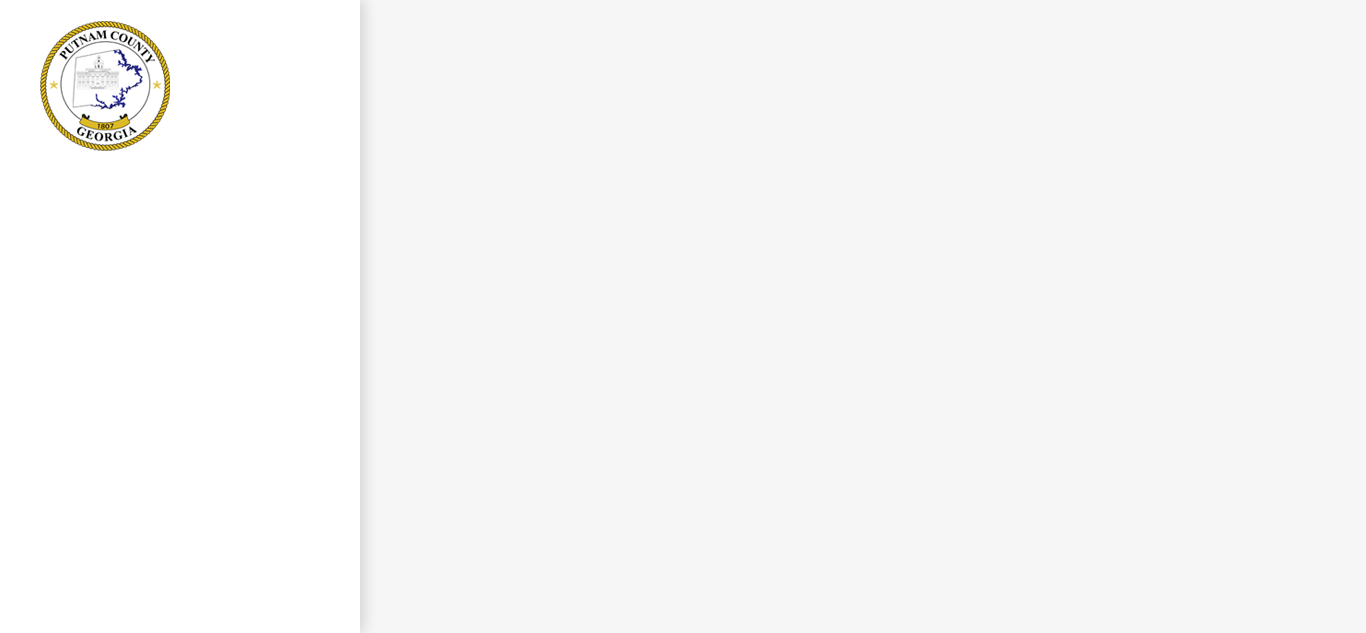scroll, scrollTop: 0, scrollLeft: 0, axis: both 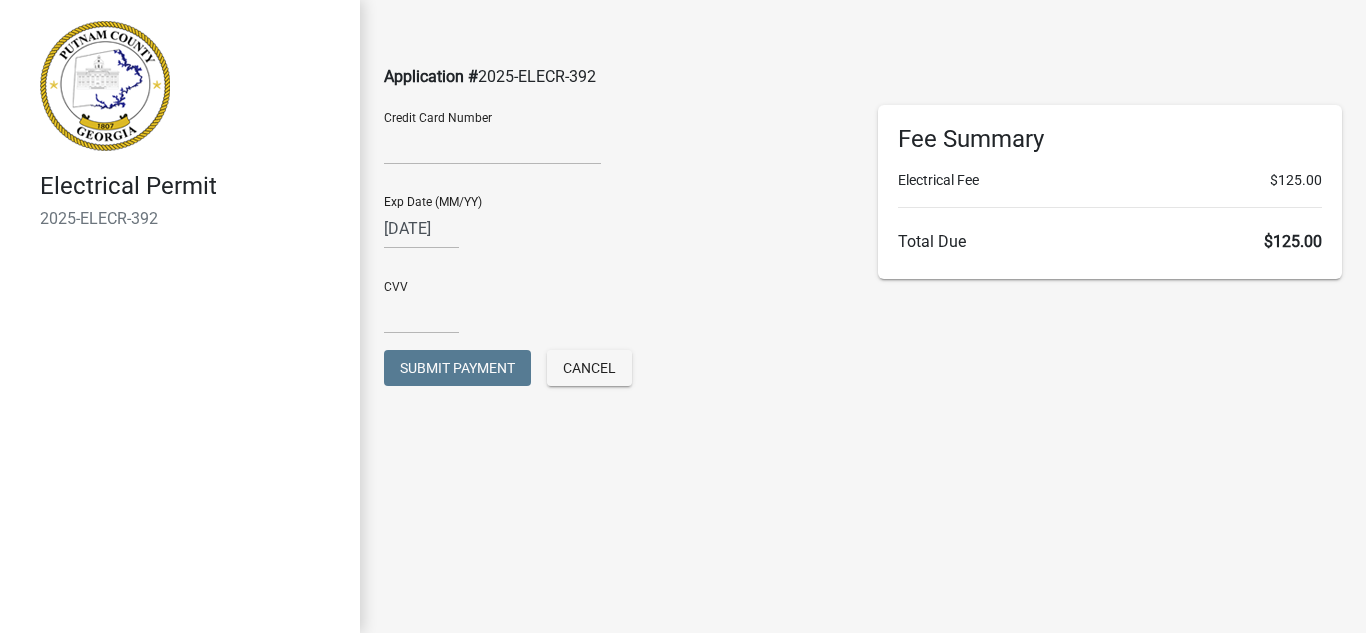 click on "Credit Card Number" 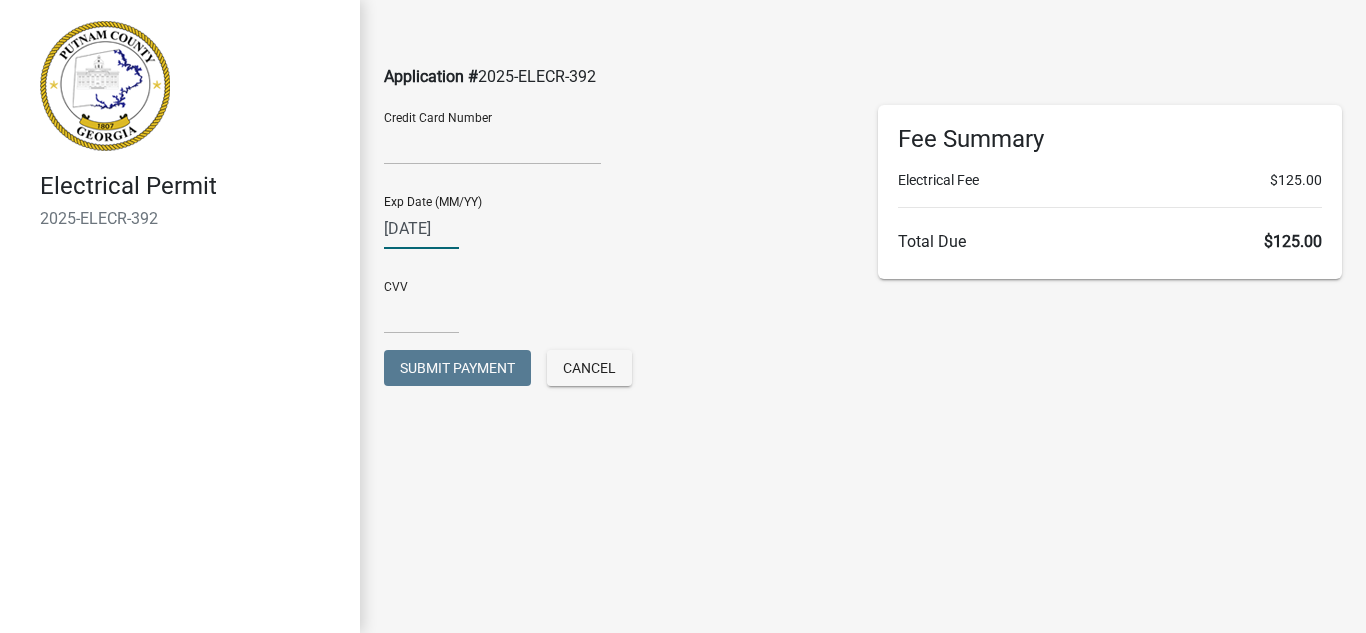 click on "[DATE]" 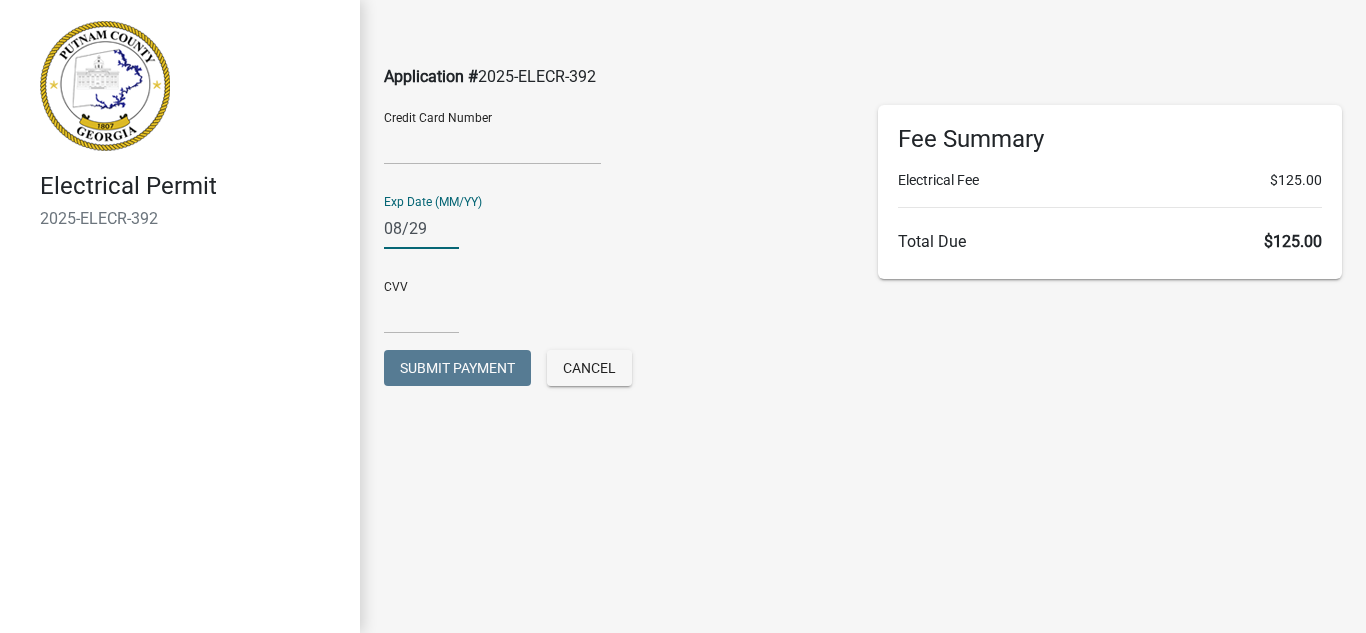 type on "08/29" 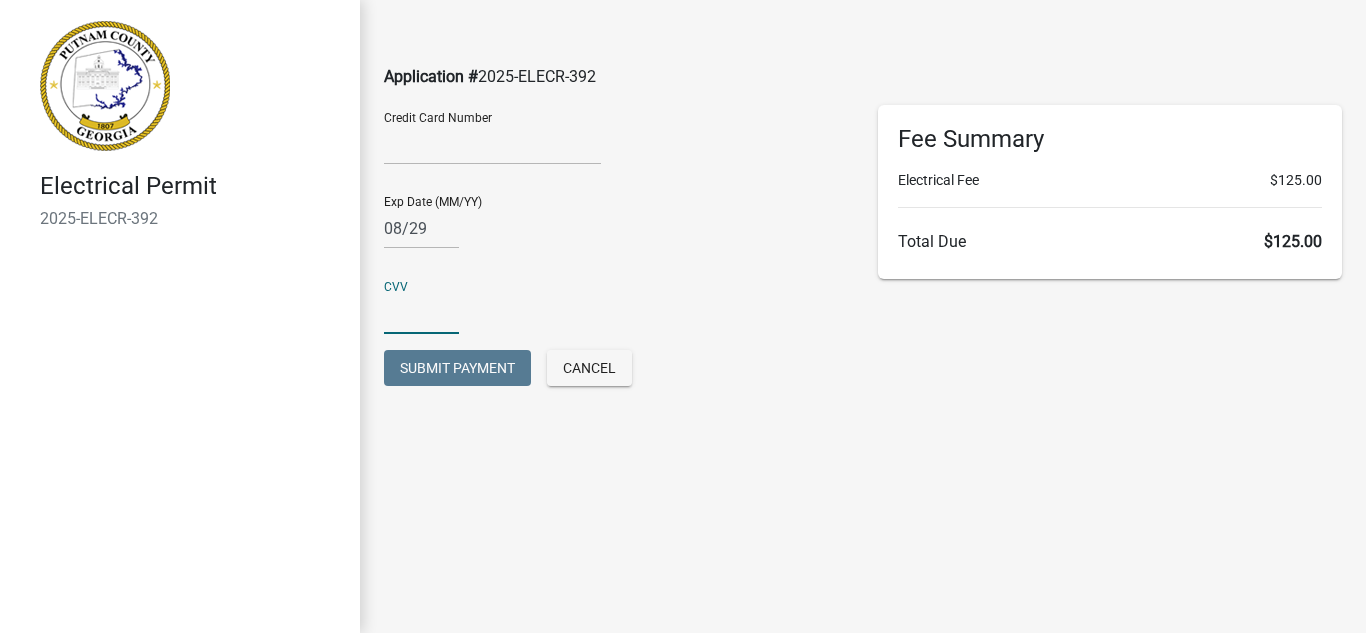 click 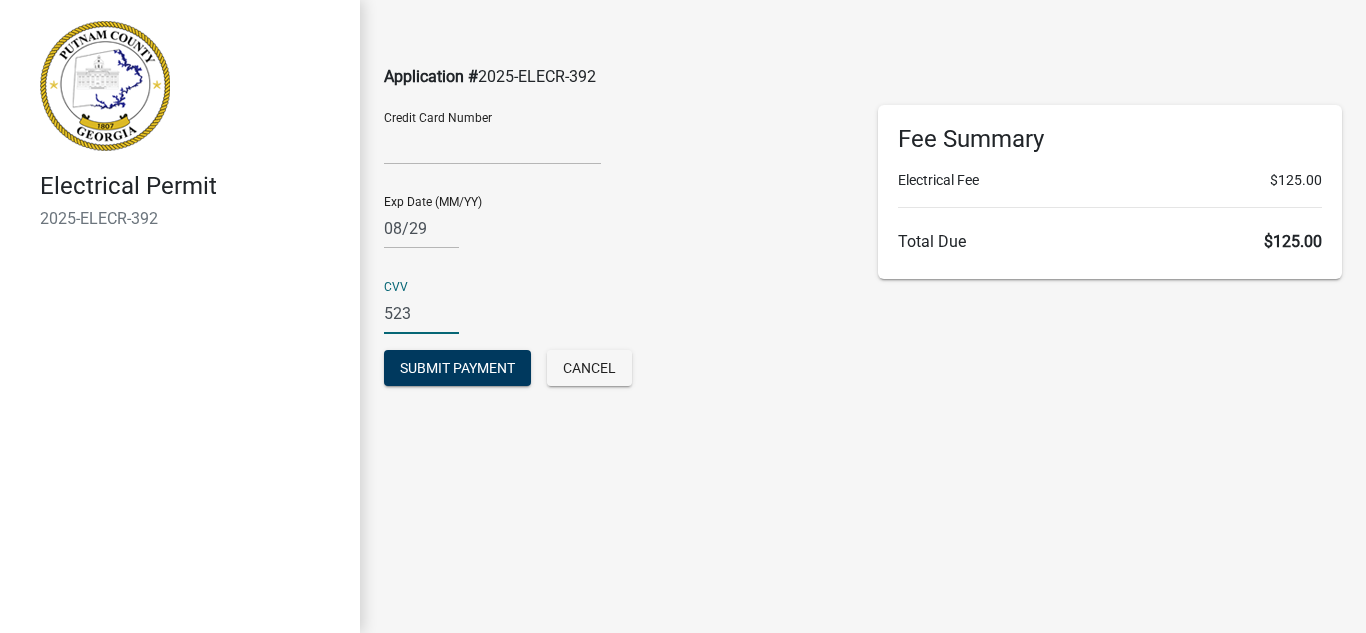 type on "523" 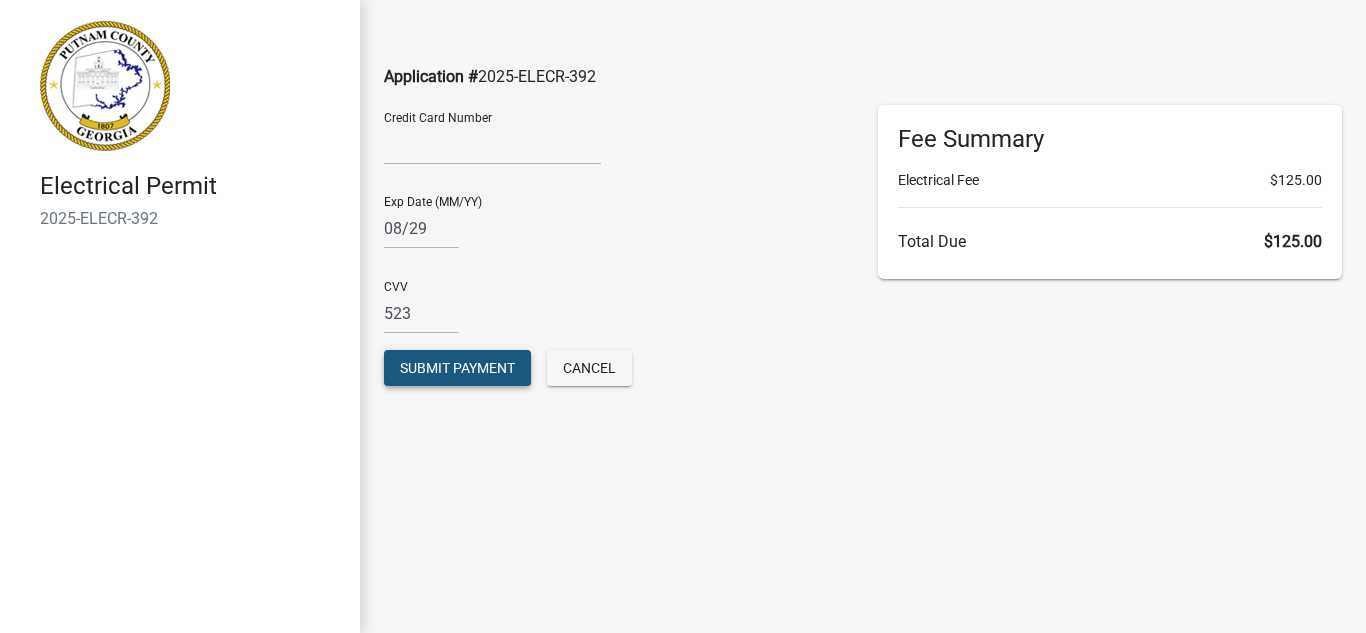 click on "Submit Payment" 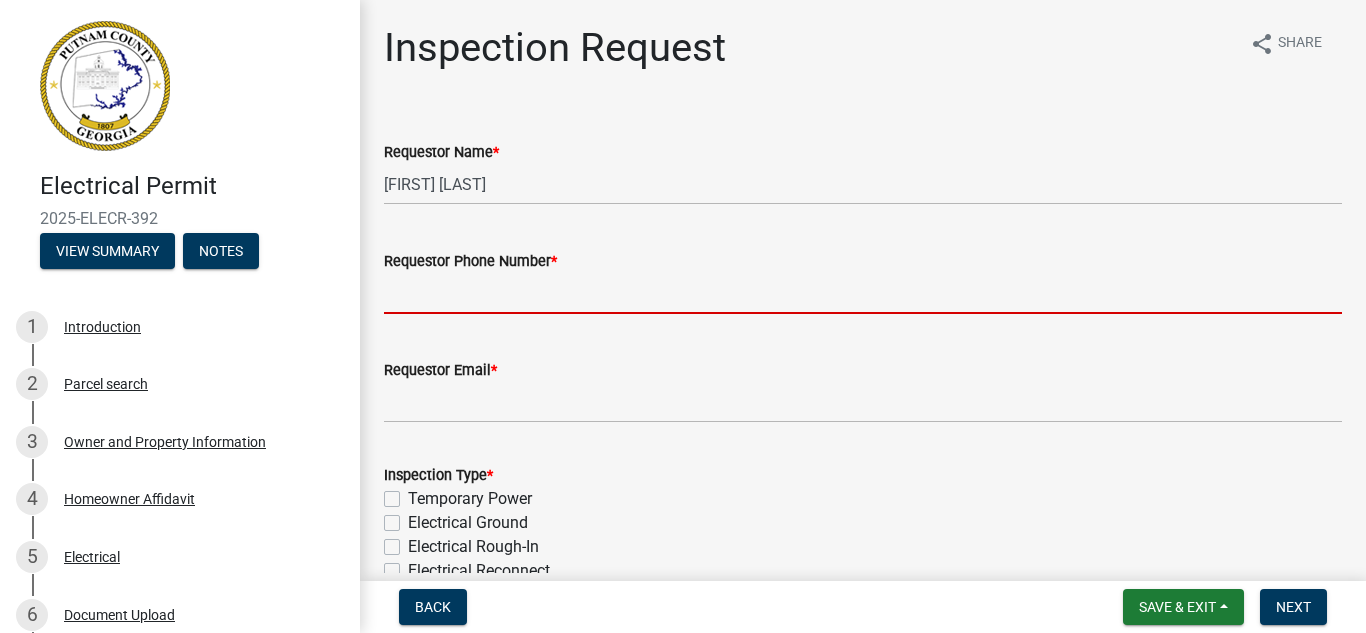 click on "Requestor Phone Number  *" at bounding box center [863, 293] 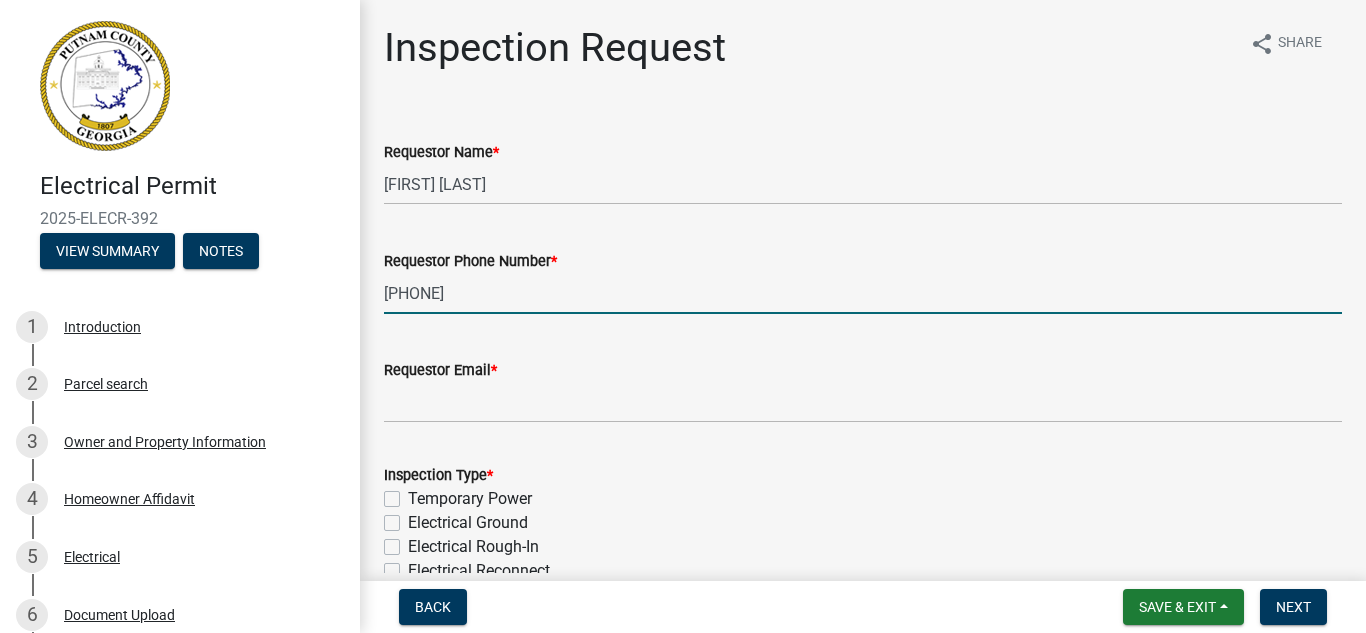 click on "[PHONE]" at bounding box center [863, 293] 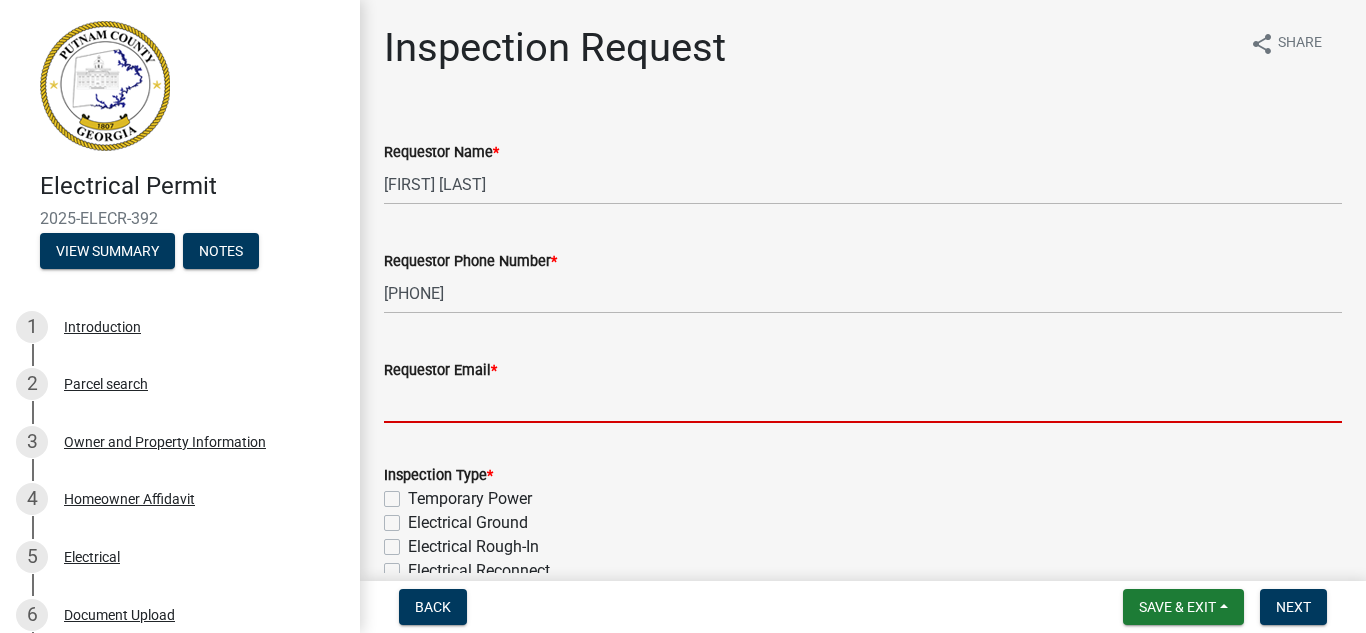 click on "Requestor Email  *" at bounding box center (863, 402) 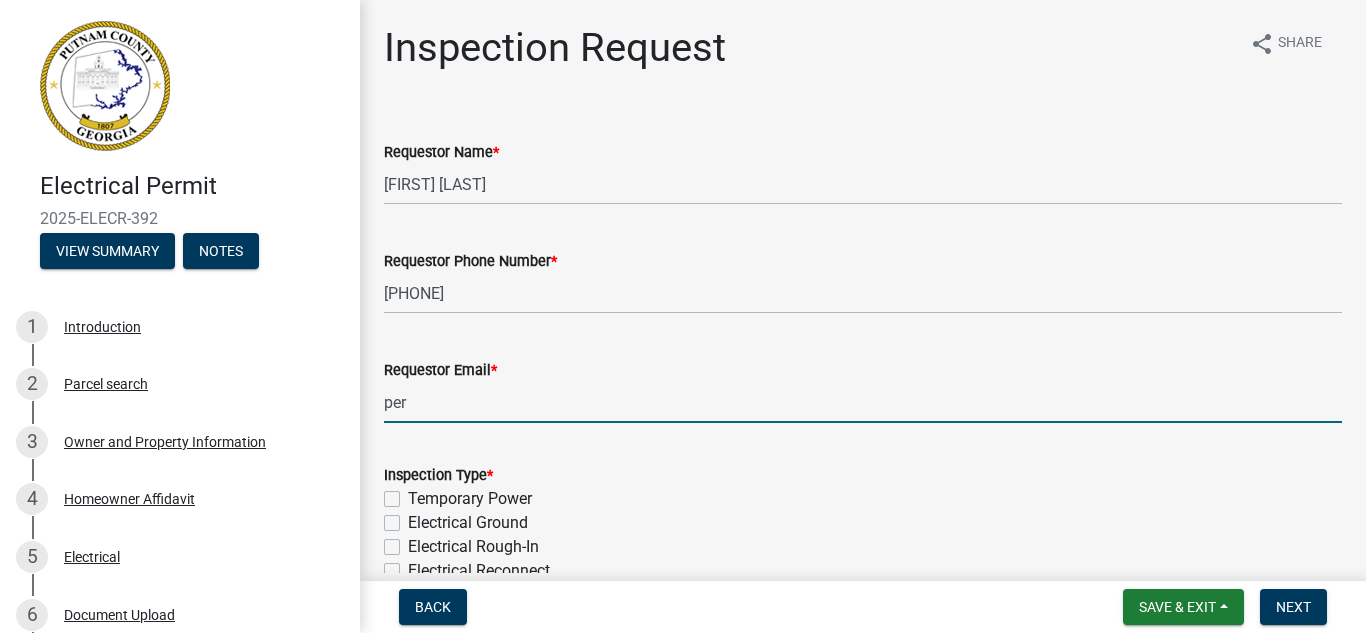 type on "[EMAIL]" 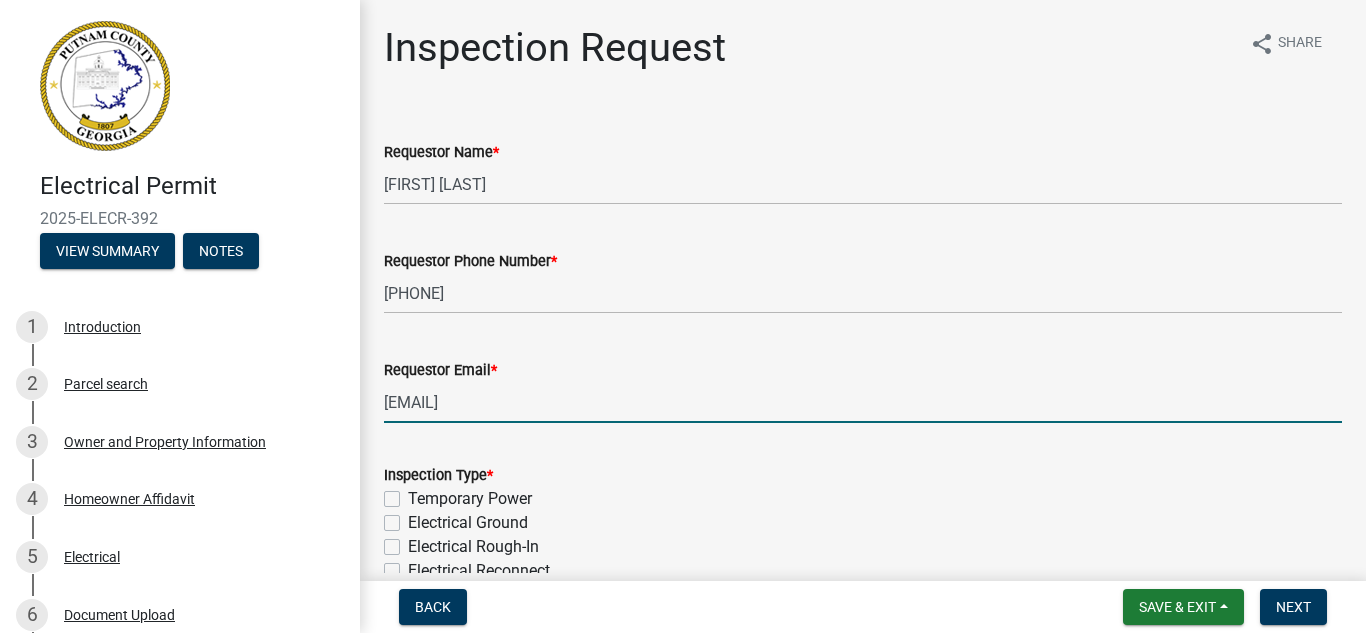 scroll, scrollTop: 100, scrollLeft: 0, axis: vertical 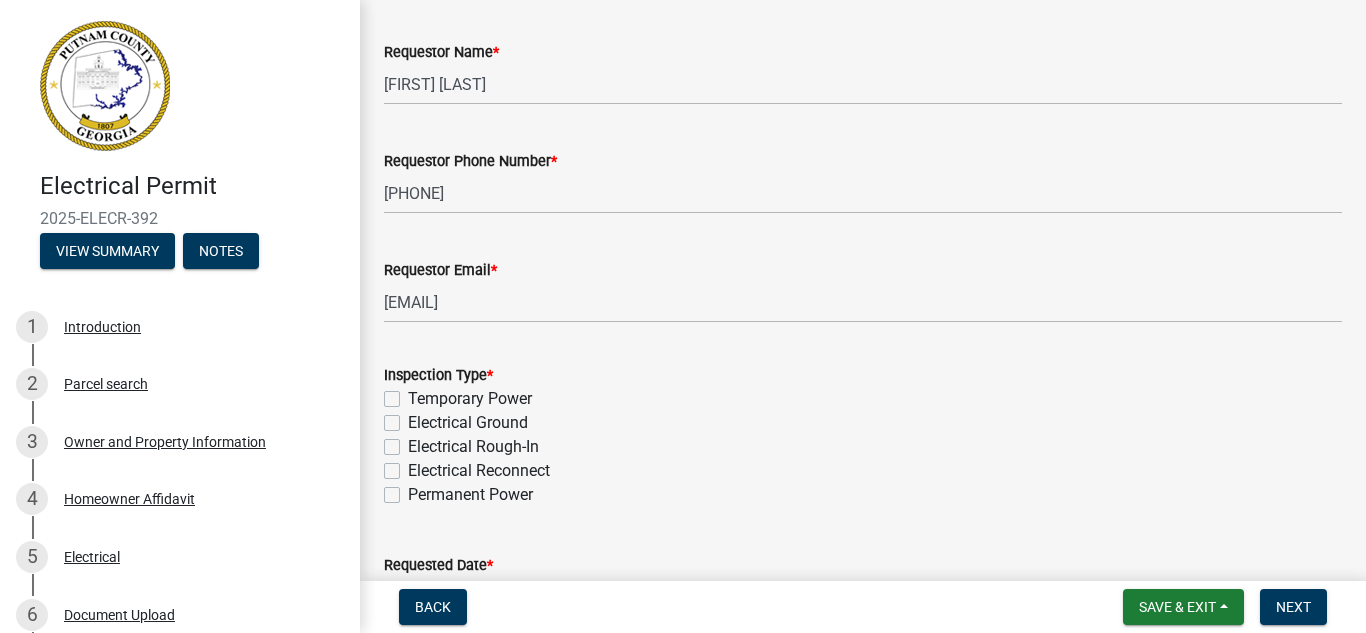 click on "Electrical Rough-In" 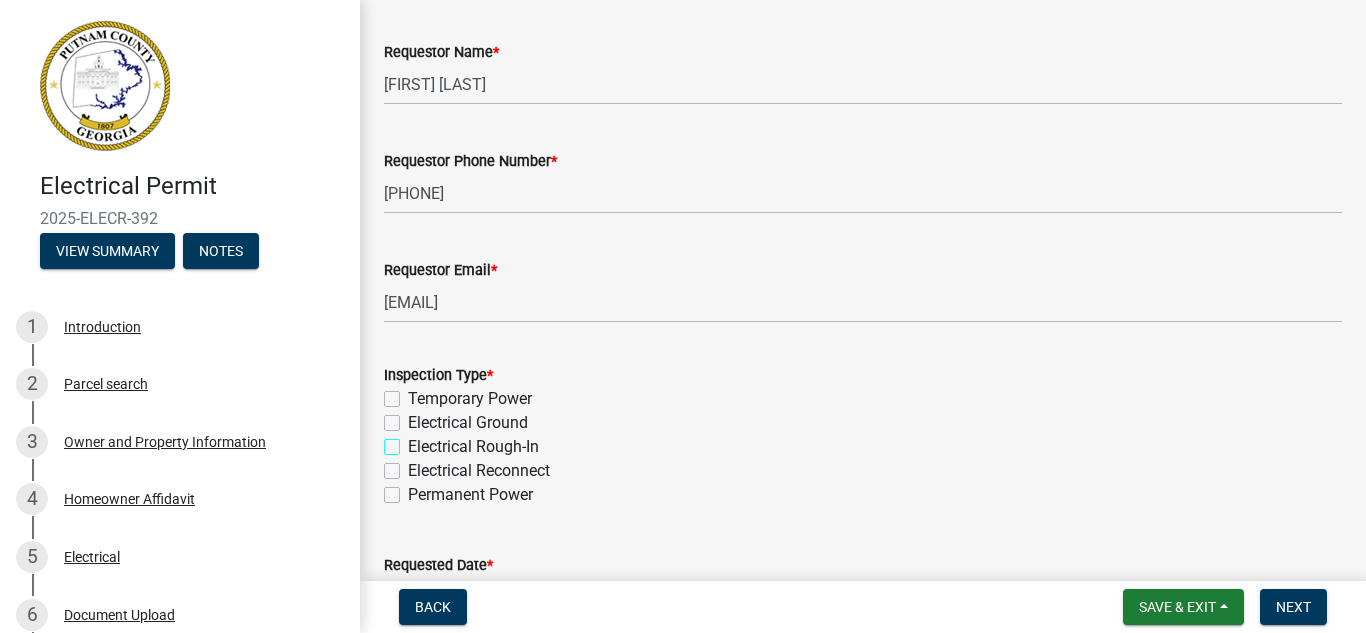 click on "Electrical Rough-In" at bounding box center [414, 441] 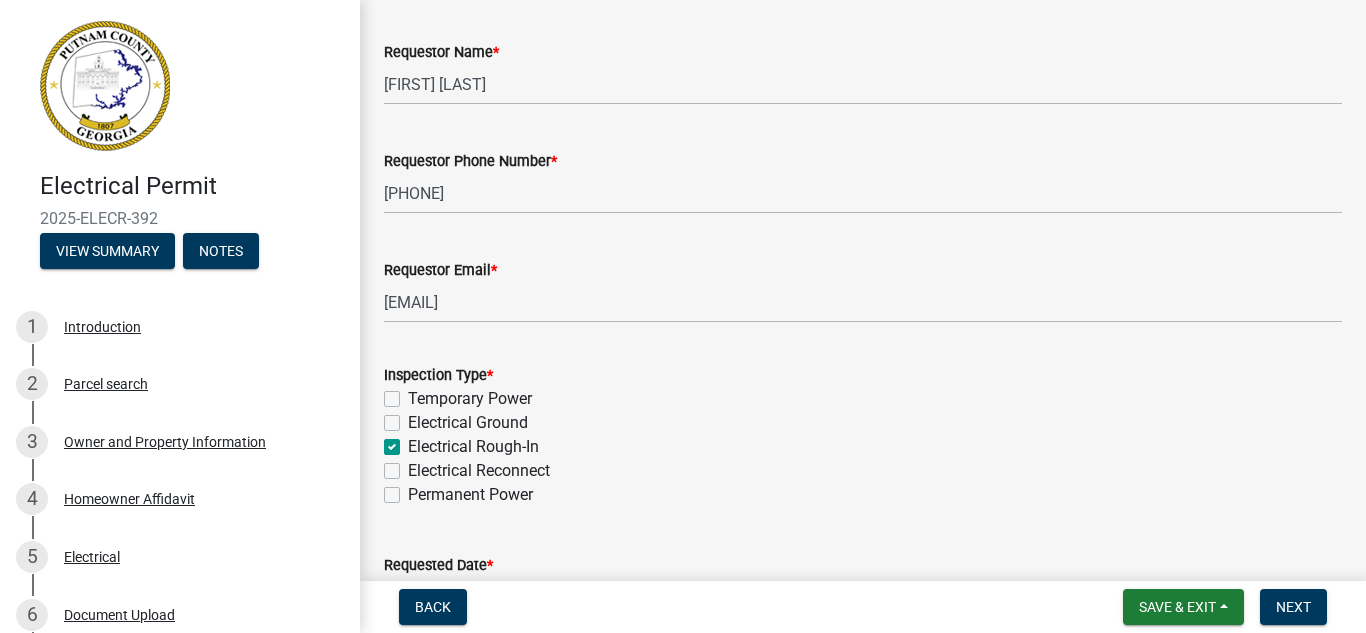 checkbox on "false" 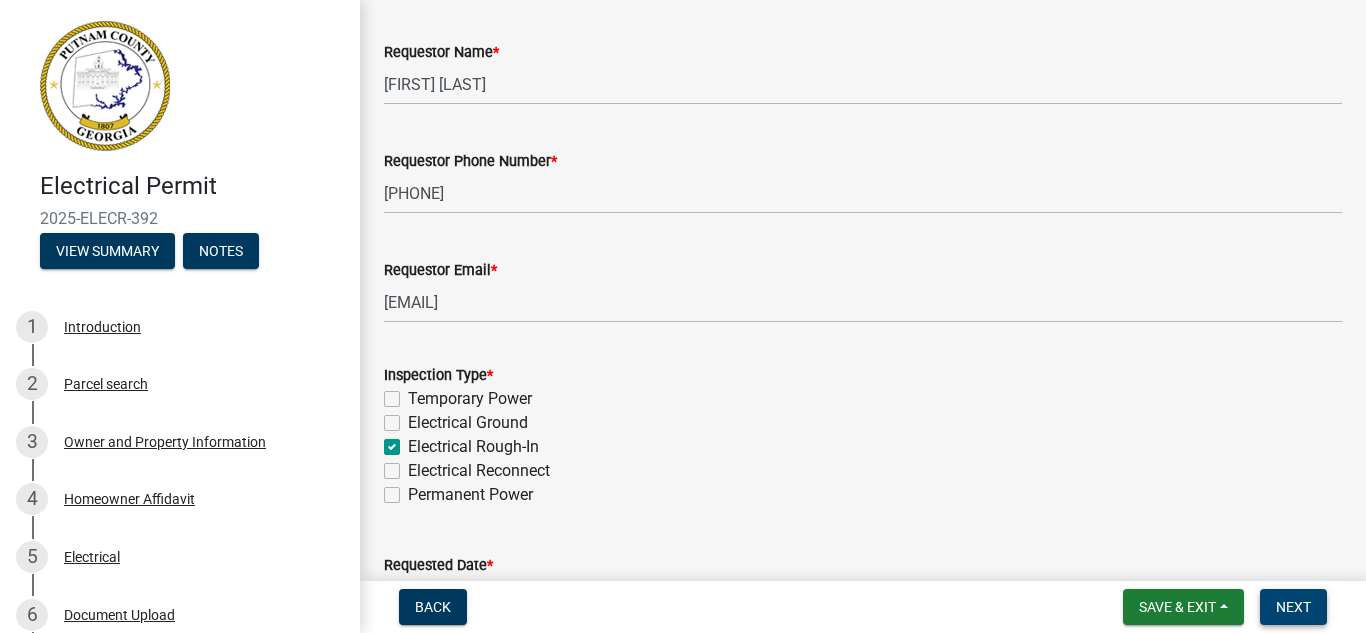 drag, startPoint x: 1294, startPoint y: 608, endPoint x: 1206, endPoint y: 512, distance: 130.23056 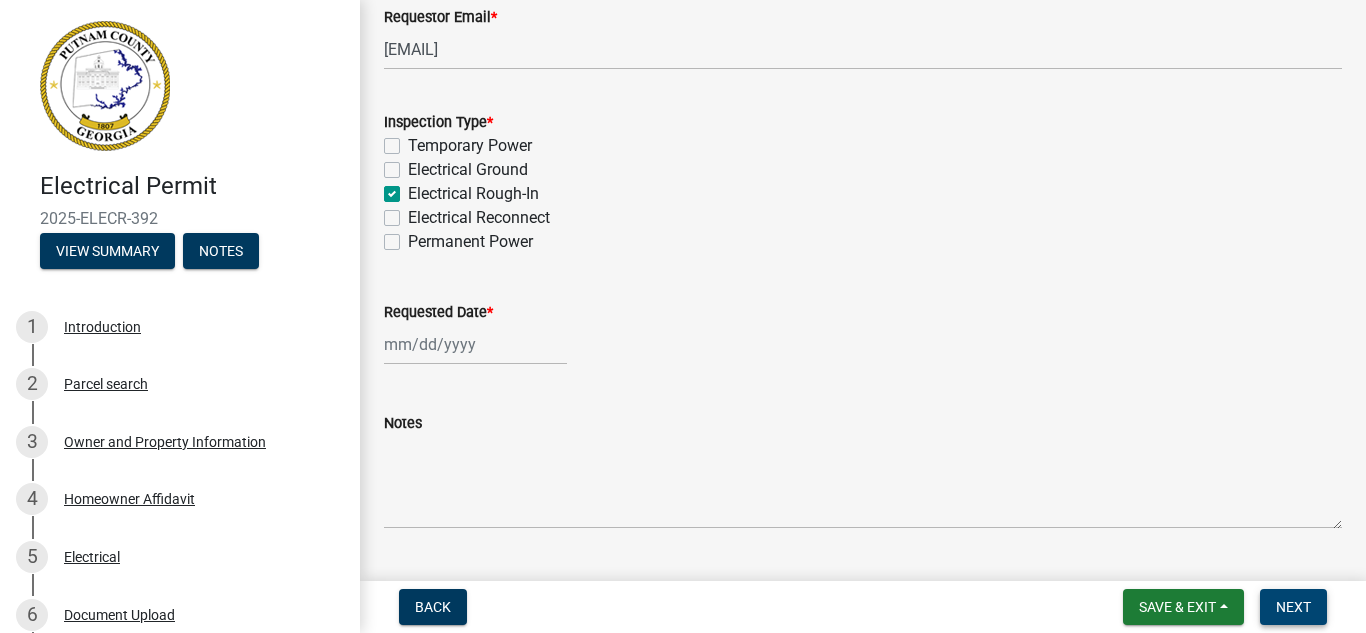 scroll, scrollTop: 400, scrollLeft: 0, axis: vertical 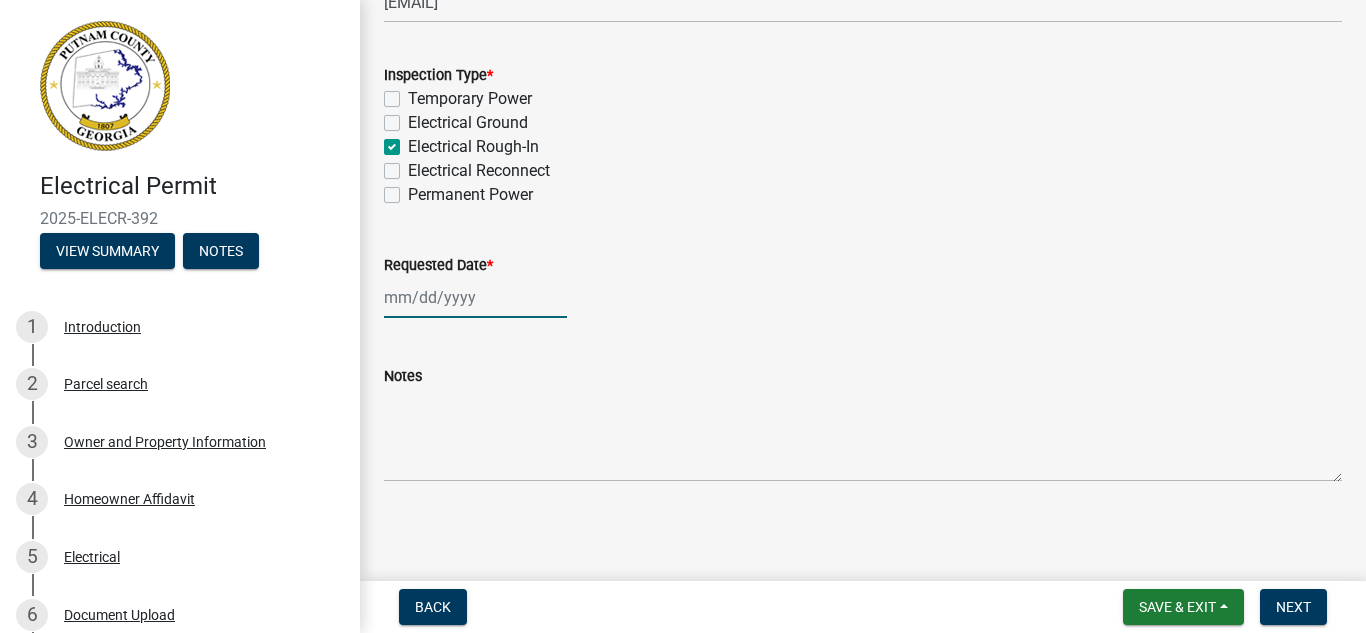 click 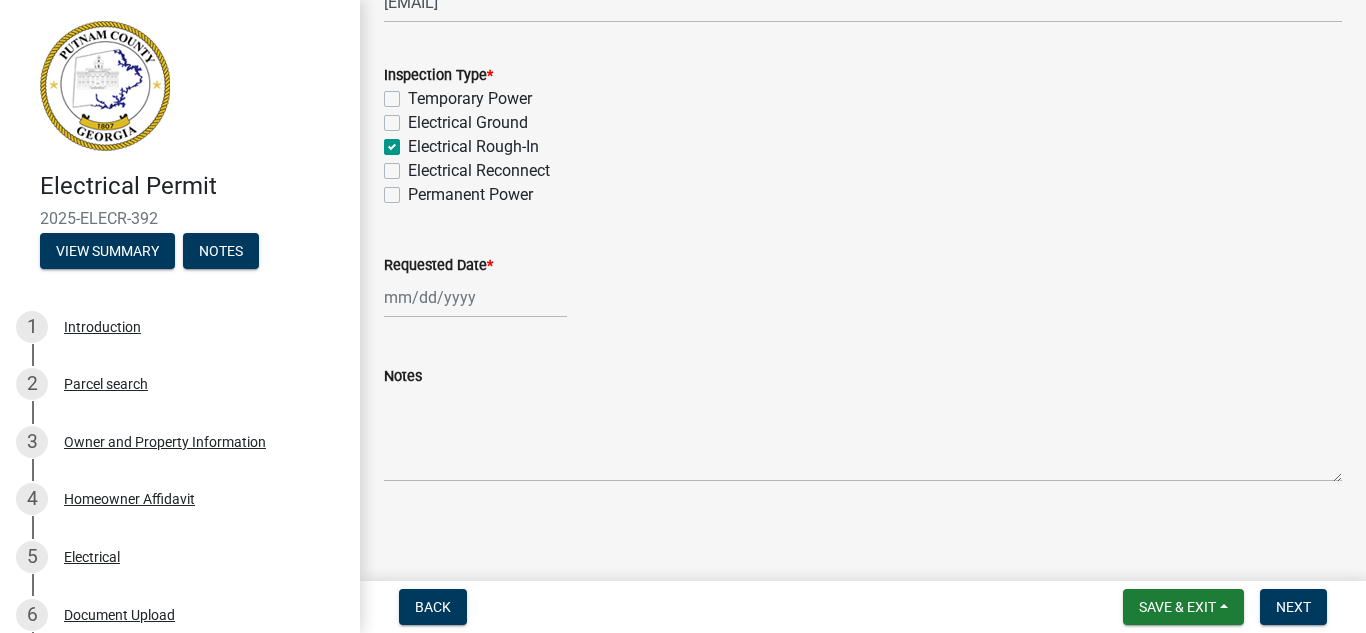 select on "8" 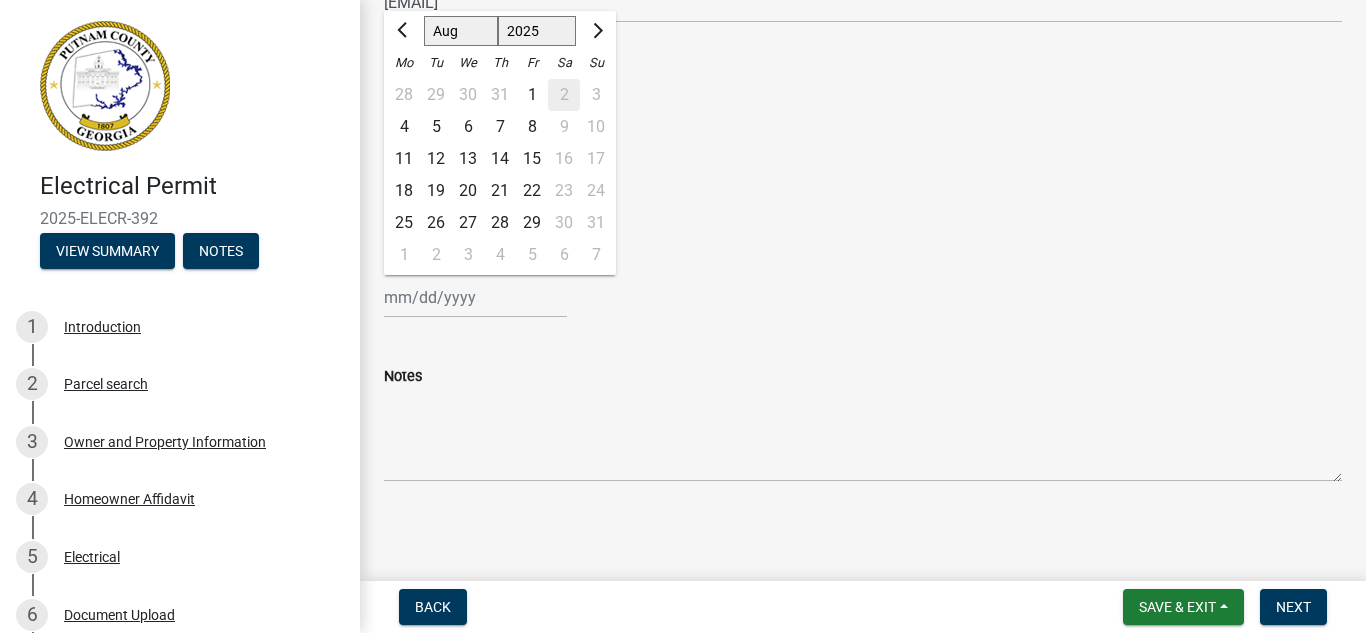 click on "5" 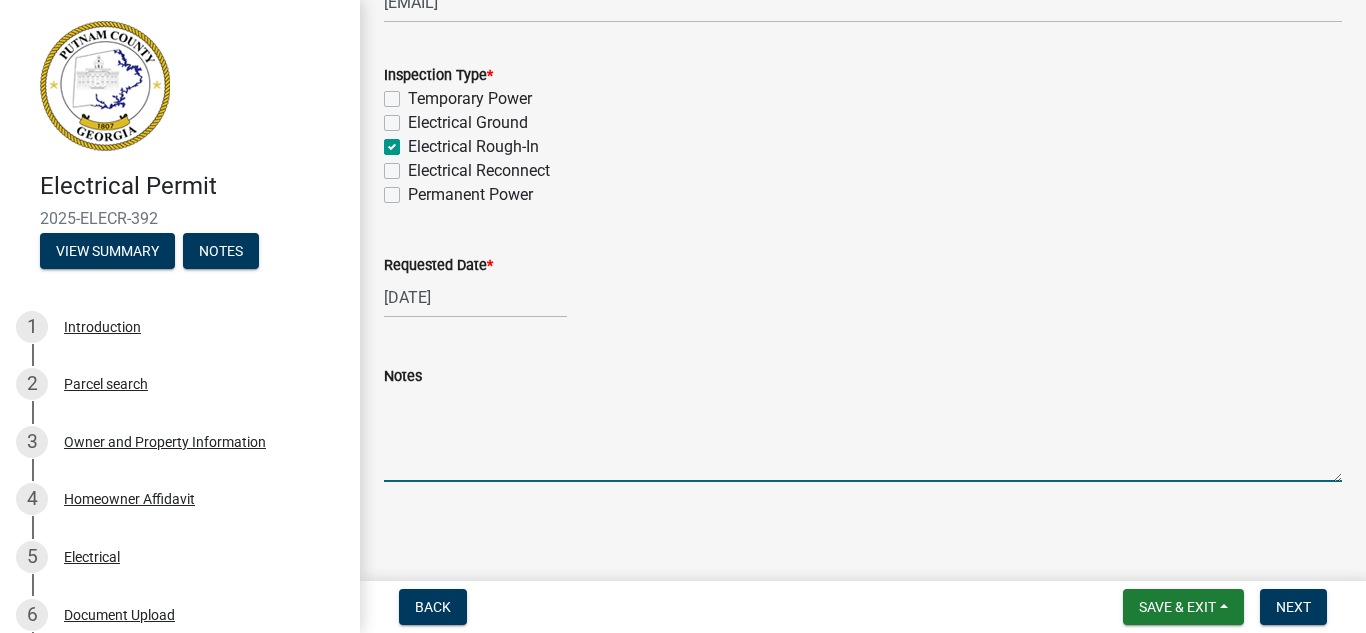 click on "Notes" at bounding box center (863, 435) 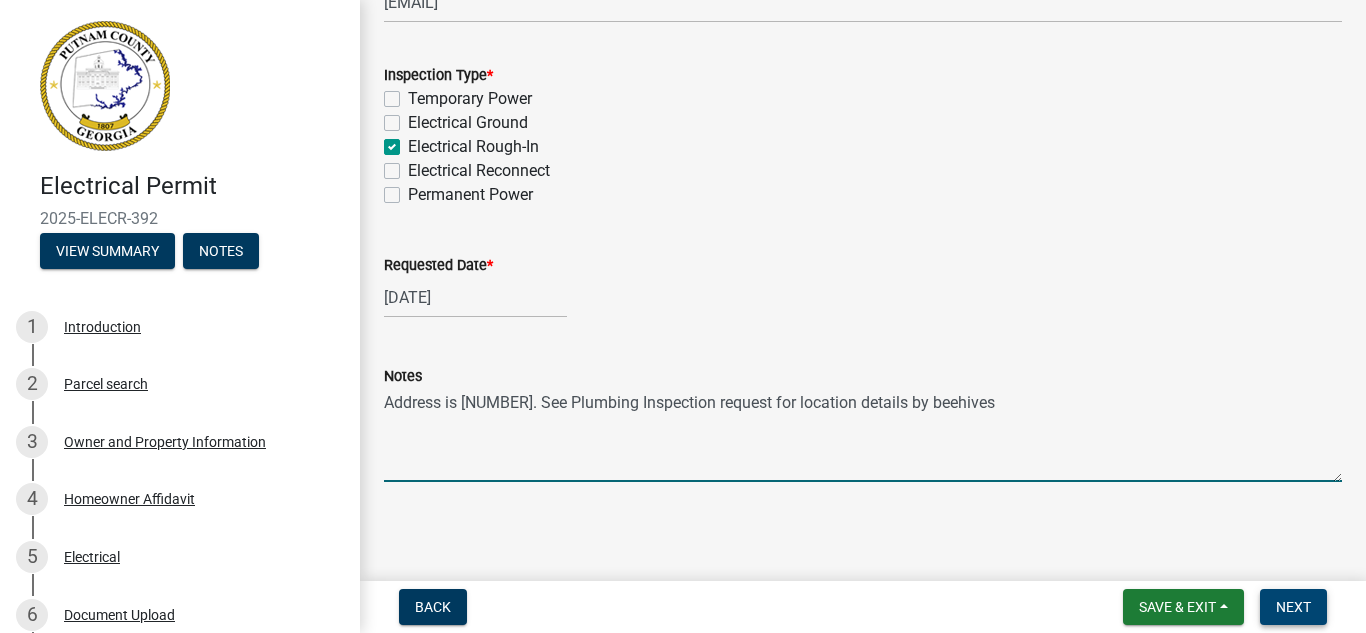 type on "Address is [NUMBER]. See Plumbing Inspection request for location details by beehives" 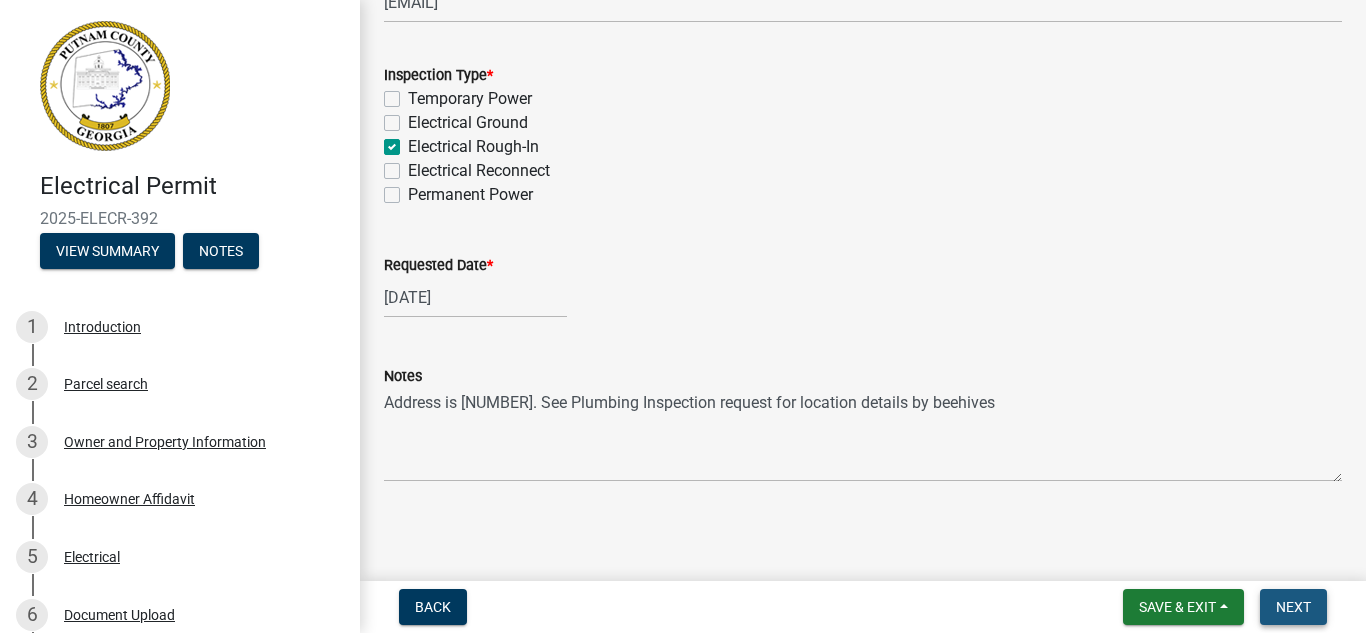 click on "Next" at bounding box center (1293, 607) 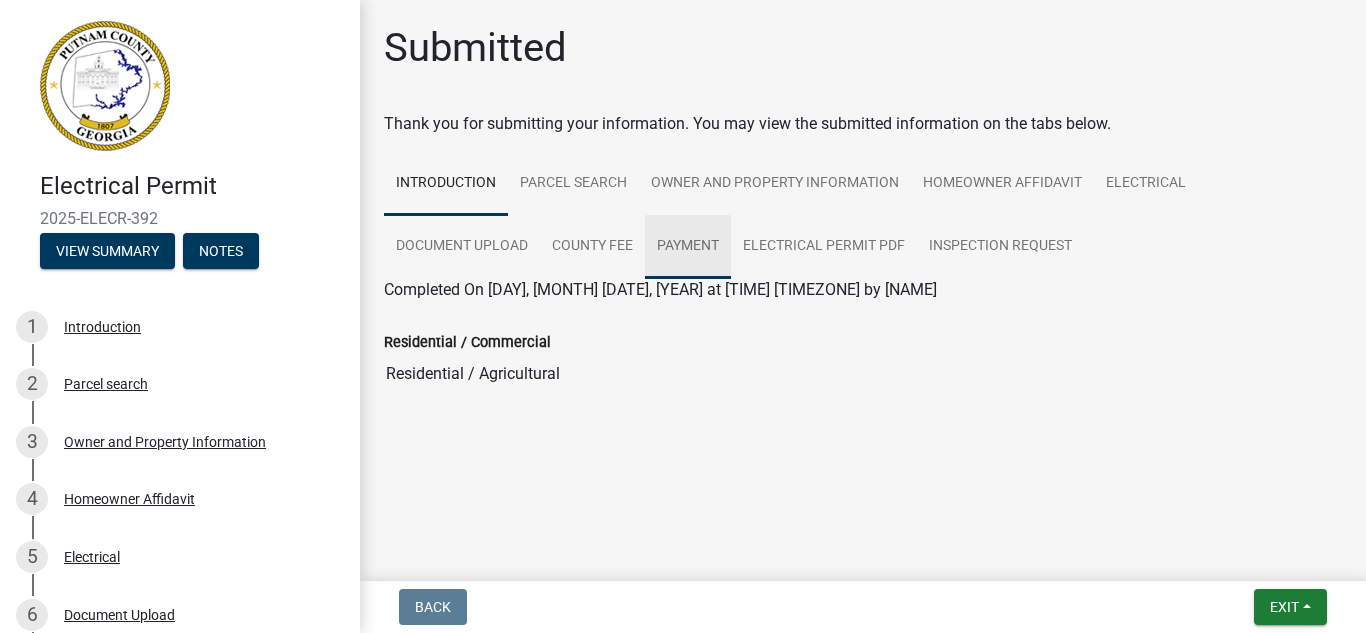 click on "Payment" at bounding box center [688, 247] 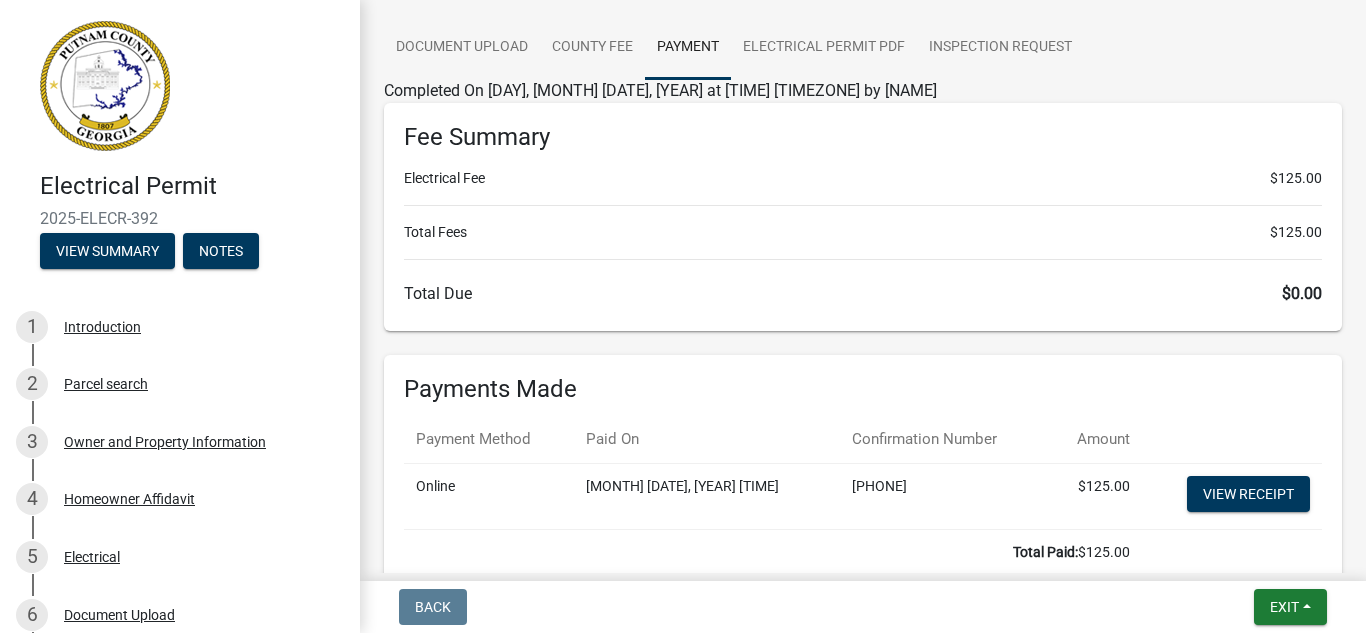 scroll, scrollTop: 300, scrollLeft: 0, axis: vertical 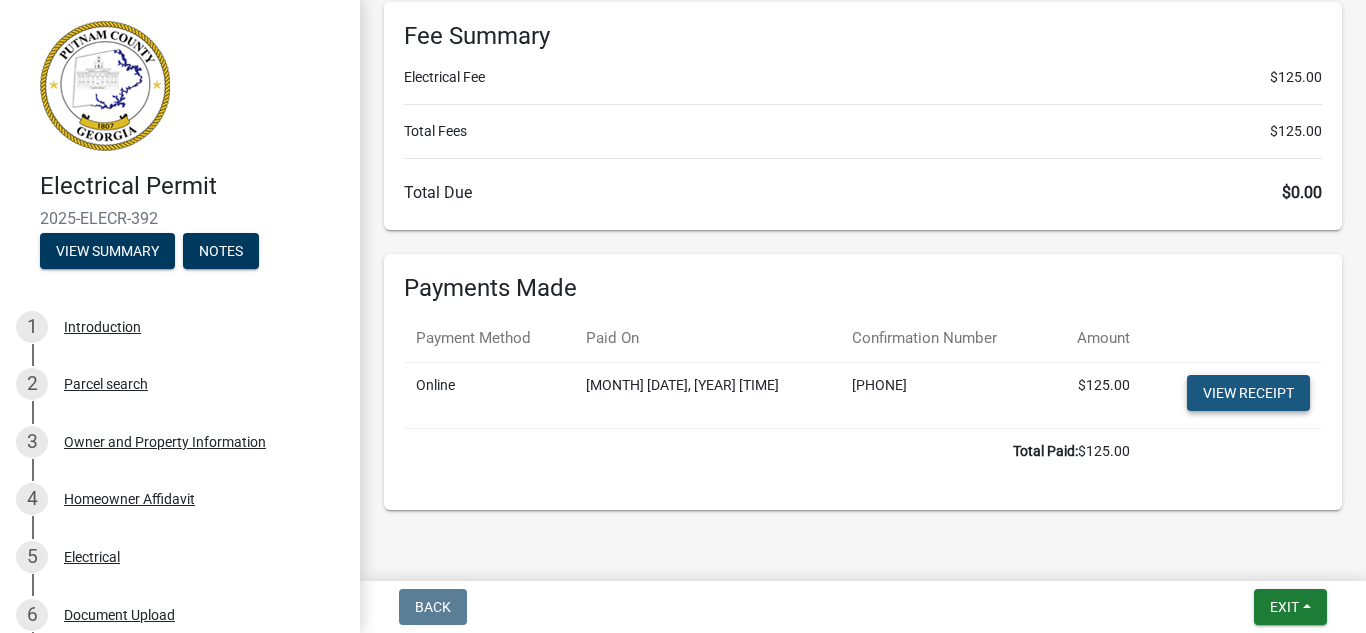 click on "View receipt" 